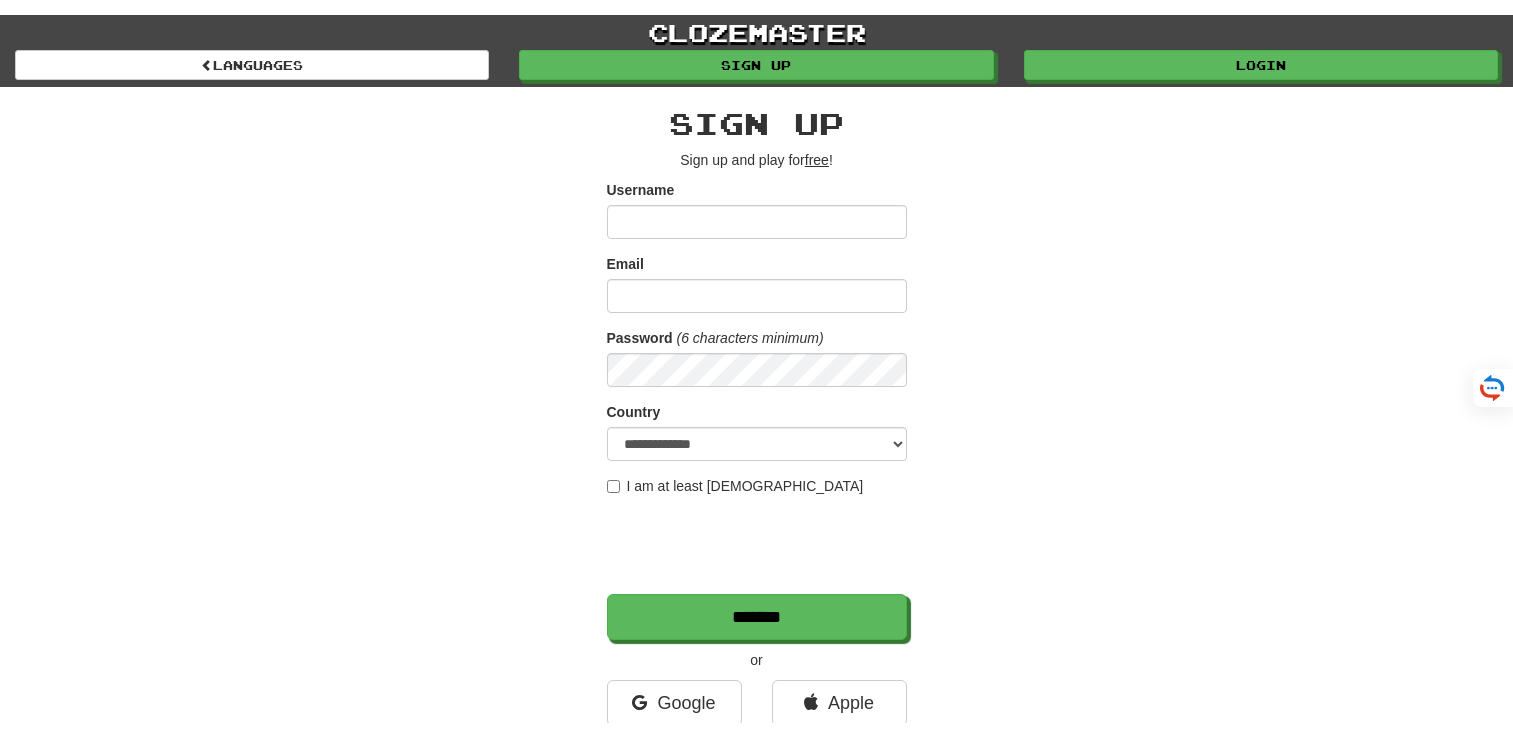 scroll, scrollTop: 0, scrollLeft: 0, axis: both 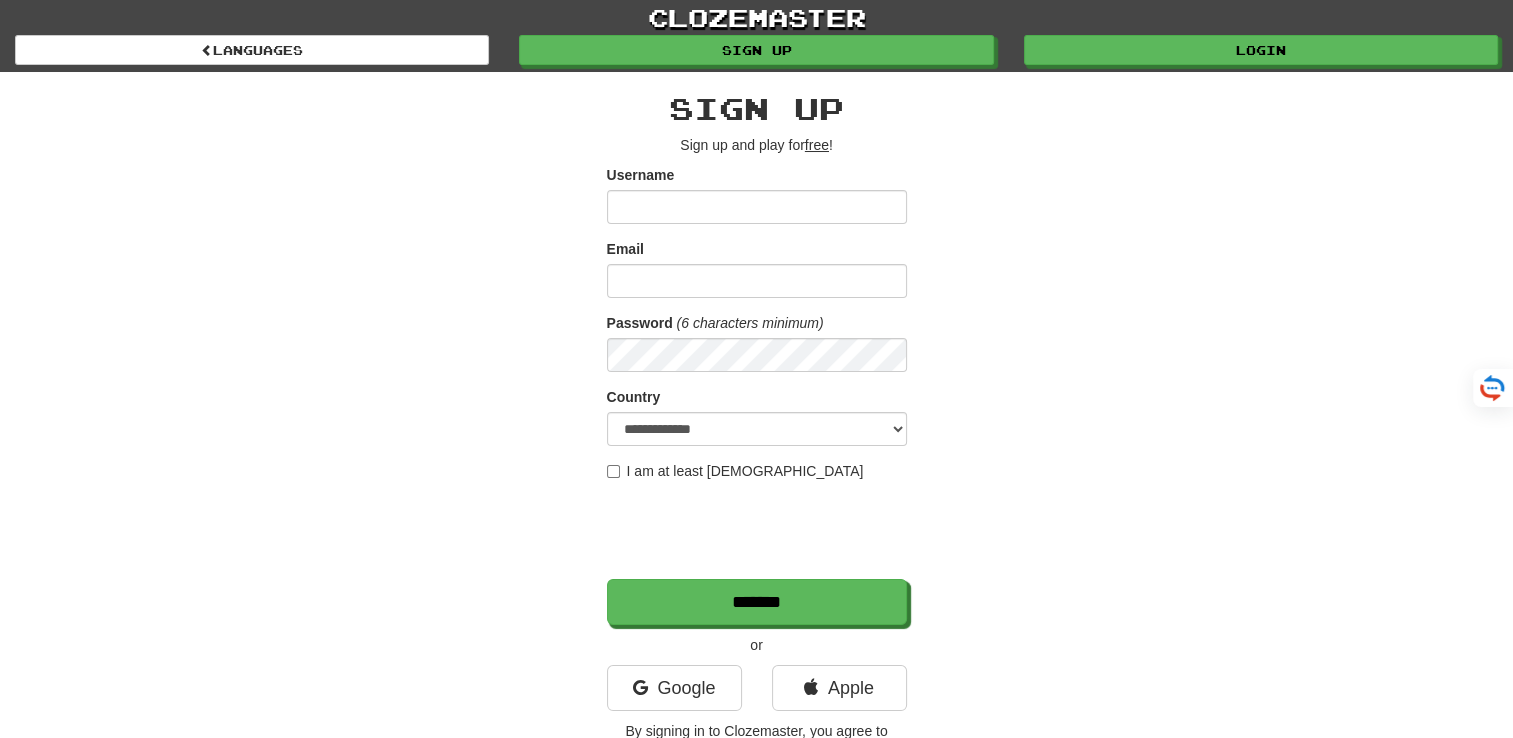 type on "*****" 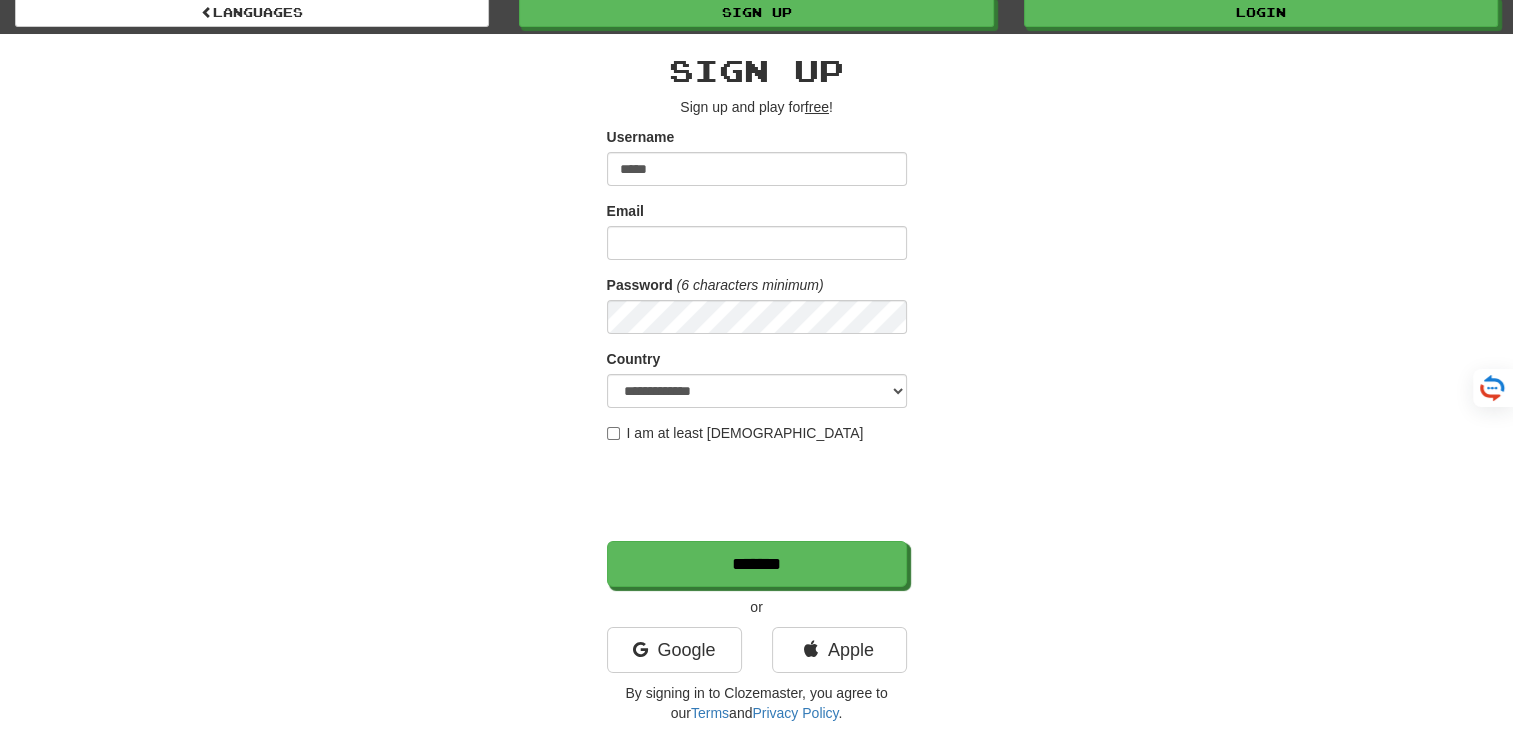 scroll, scrollTop: 0, scrollLeft: 0, axis: both 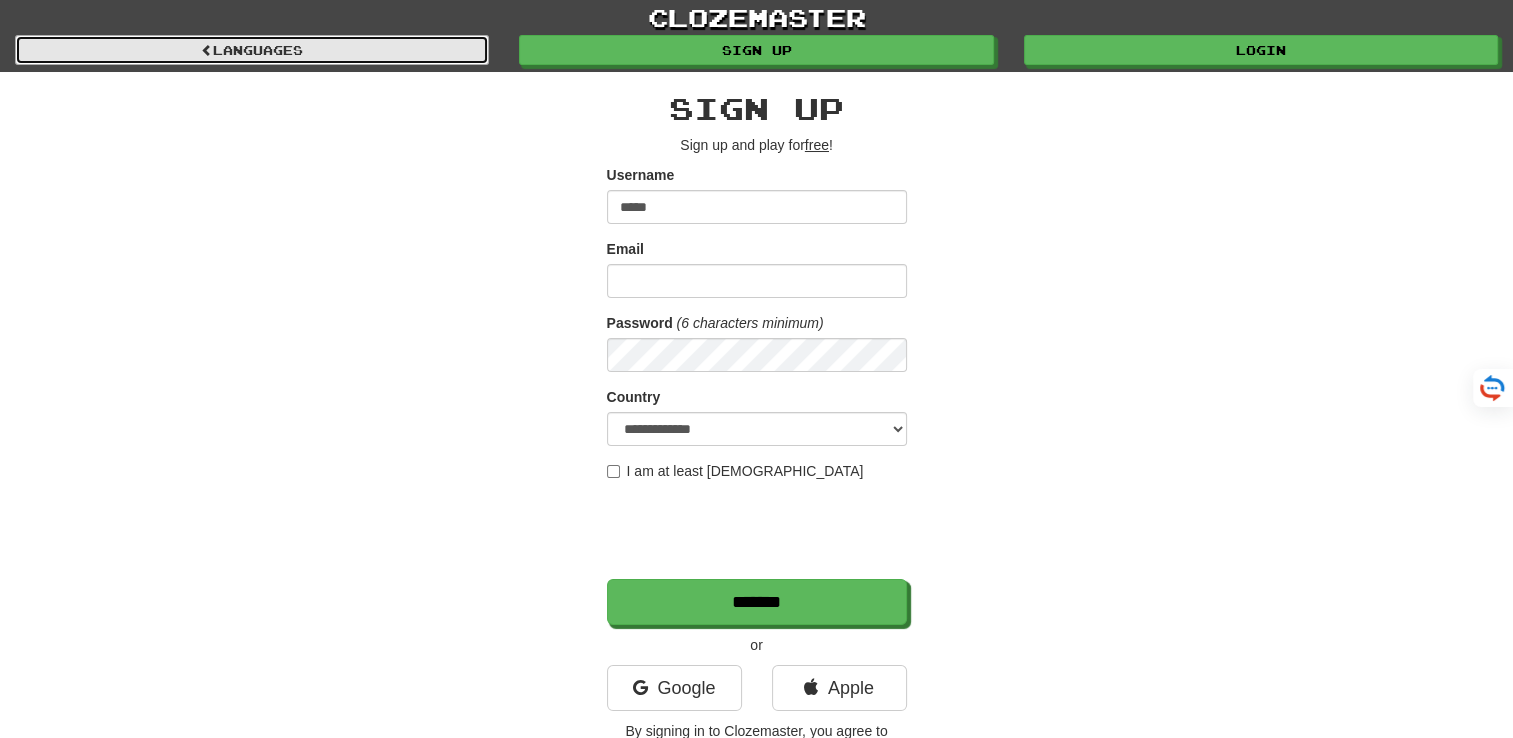 click on "Languages" at bounding box center (252, 50) 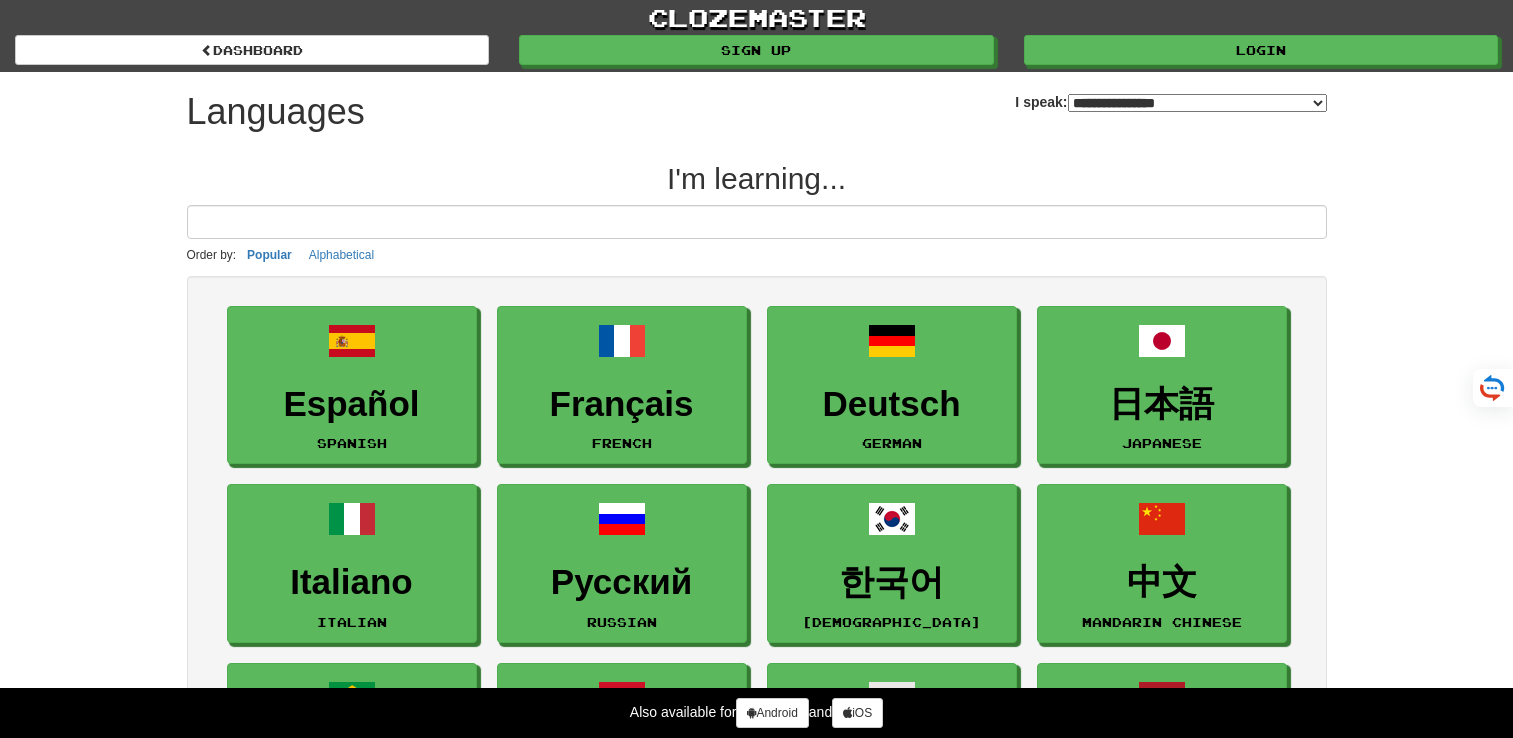 select on "*******" 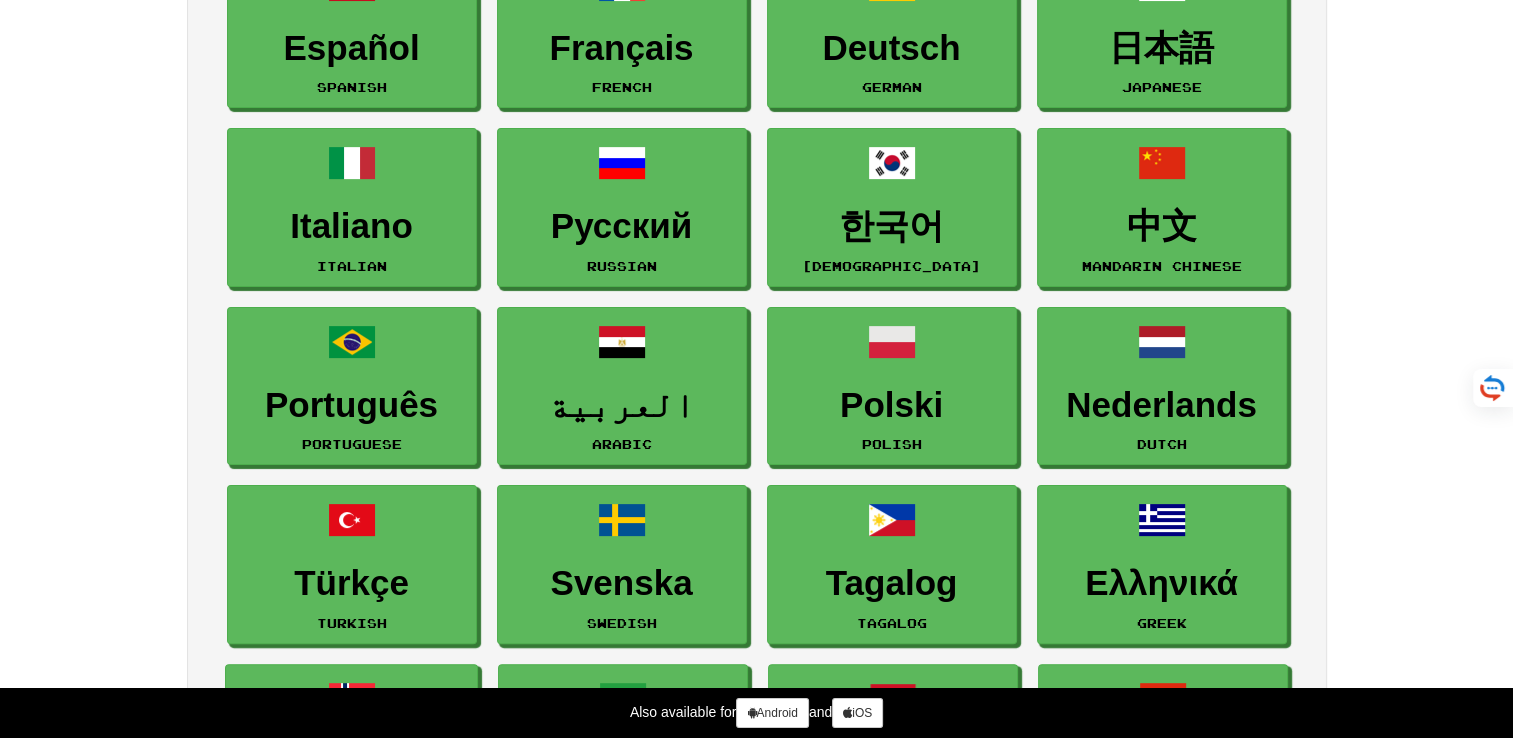 scroll, scrollTop: 362, scrollLeft: 0, axis: vertical 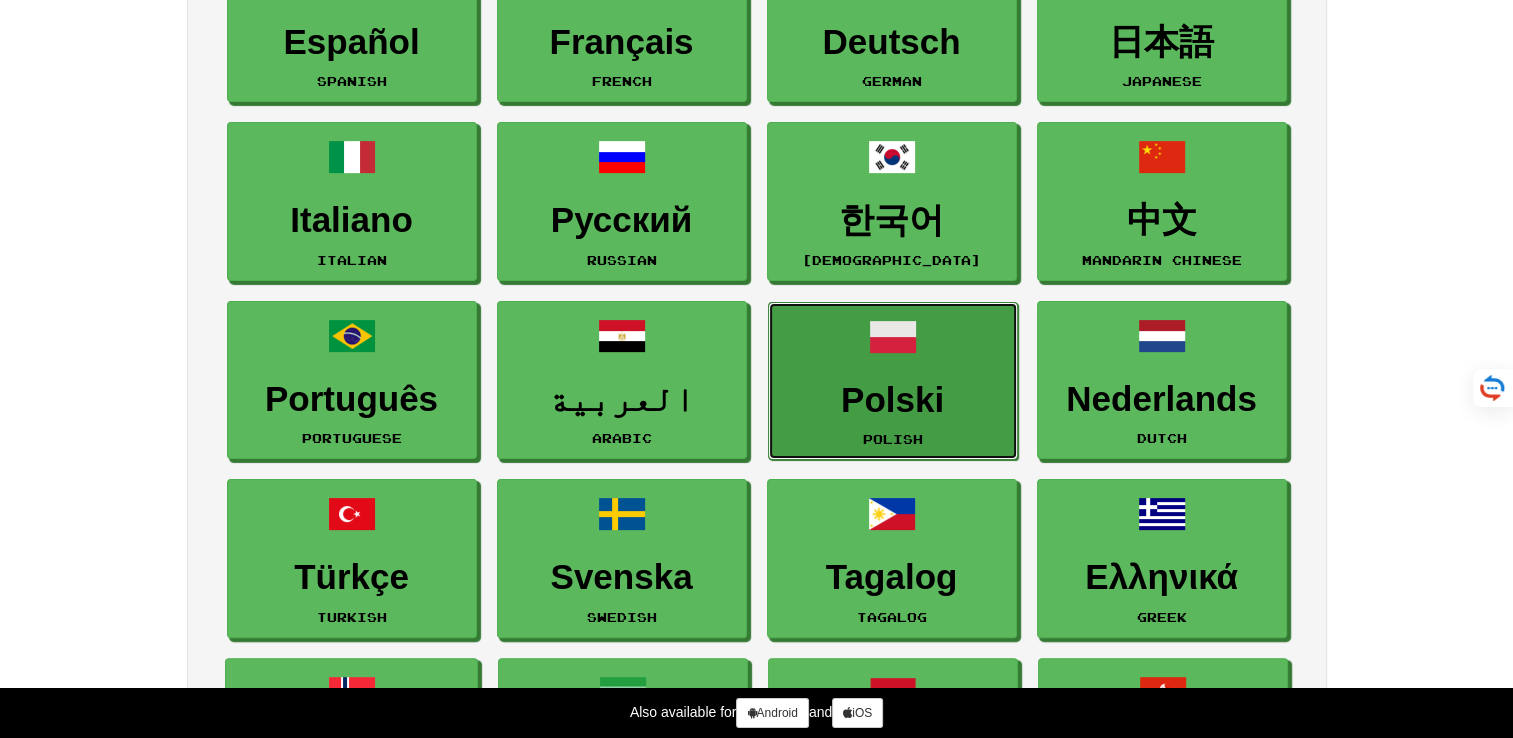 click on "Polski Polish" at bounding box center (893, 381) 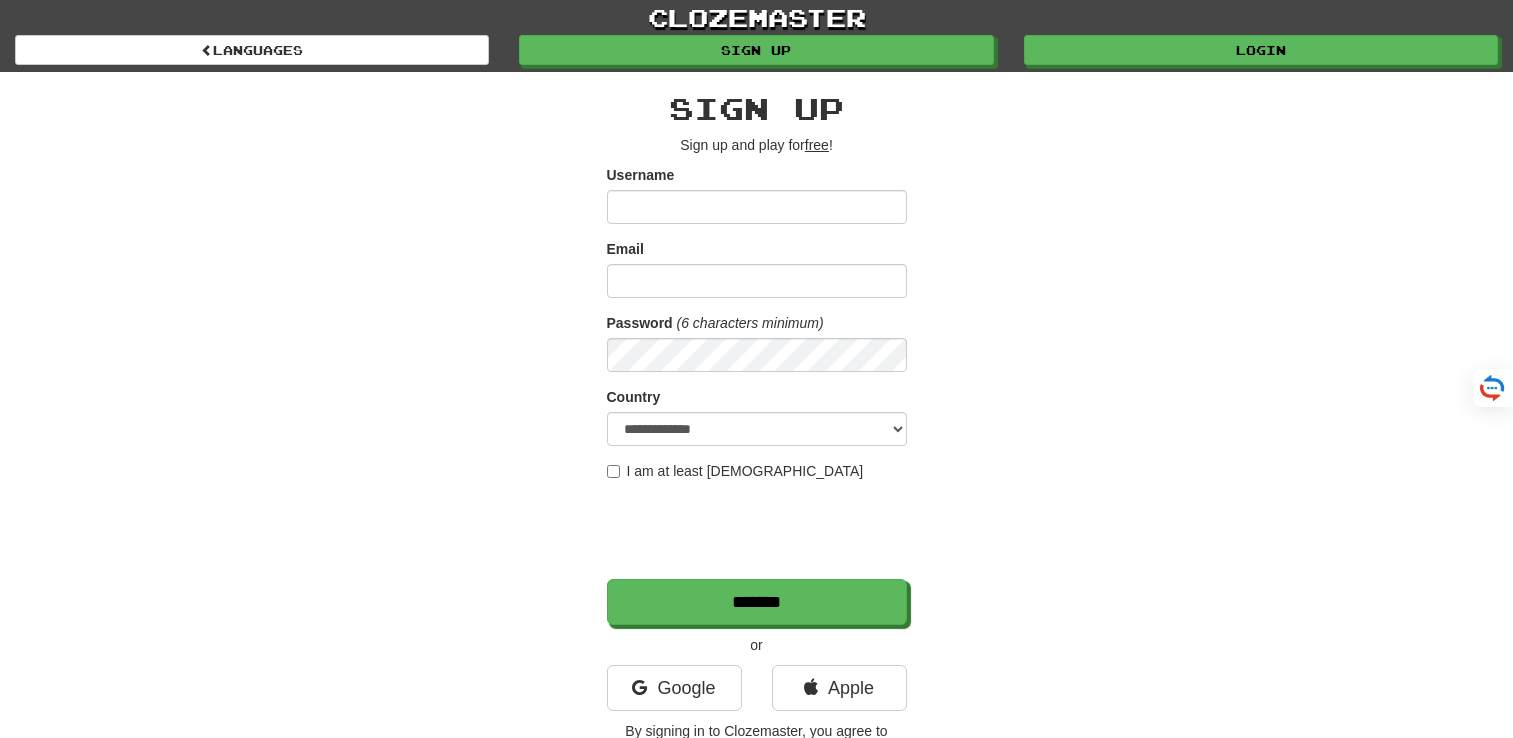 scroll, scrollTop: 0, scrollLeft: 0, axis: both 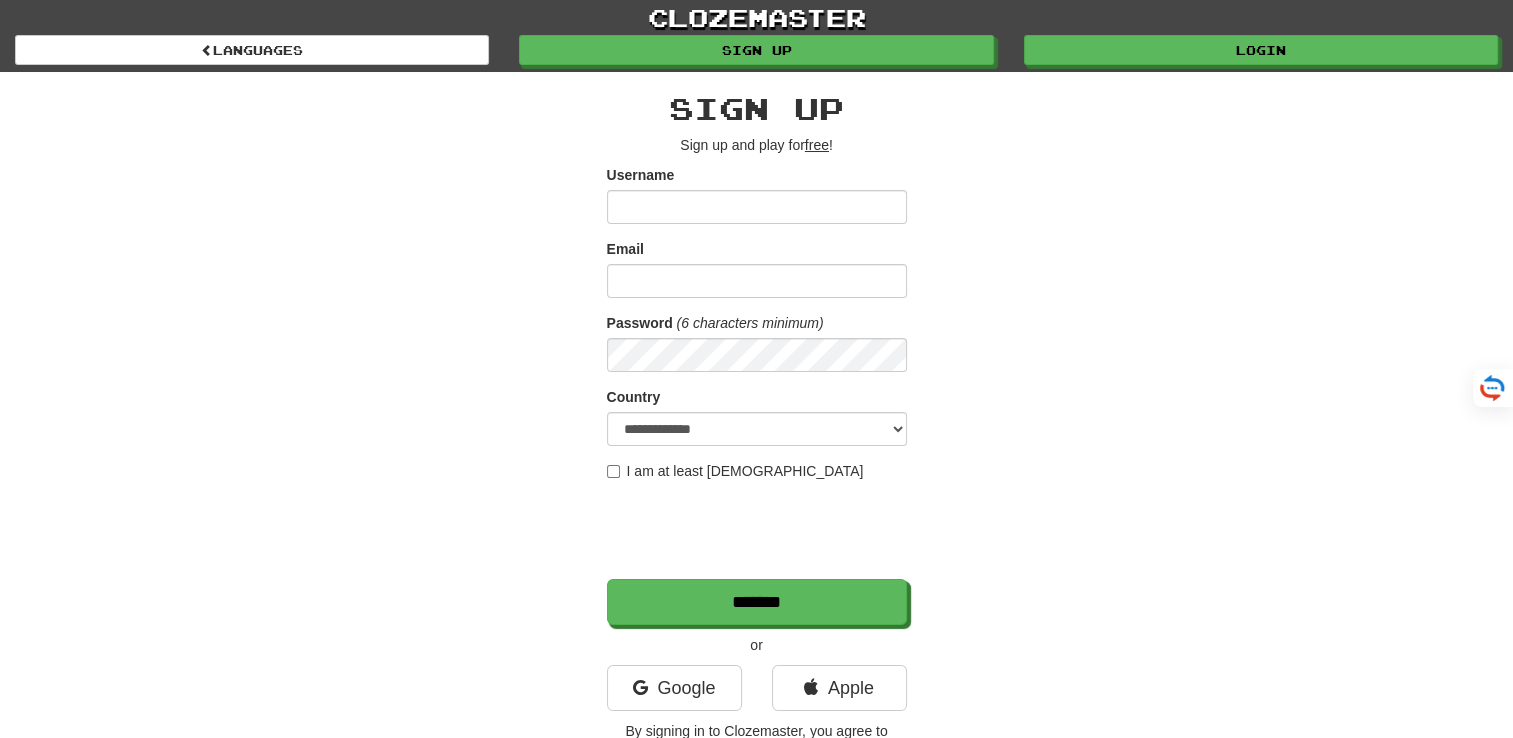 type on "*****" 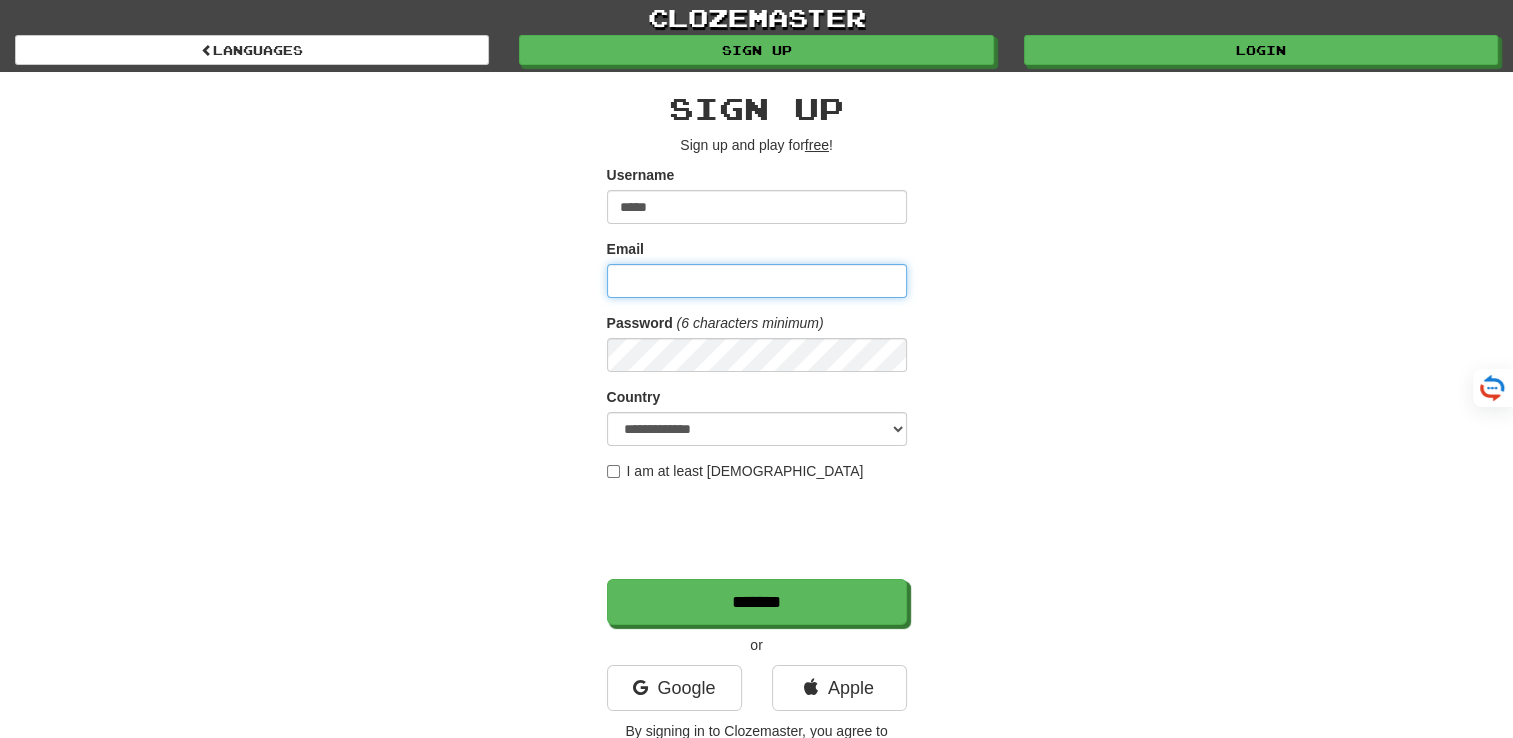 click on "Email" at bounding box center [757, 281] 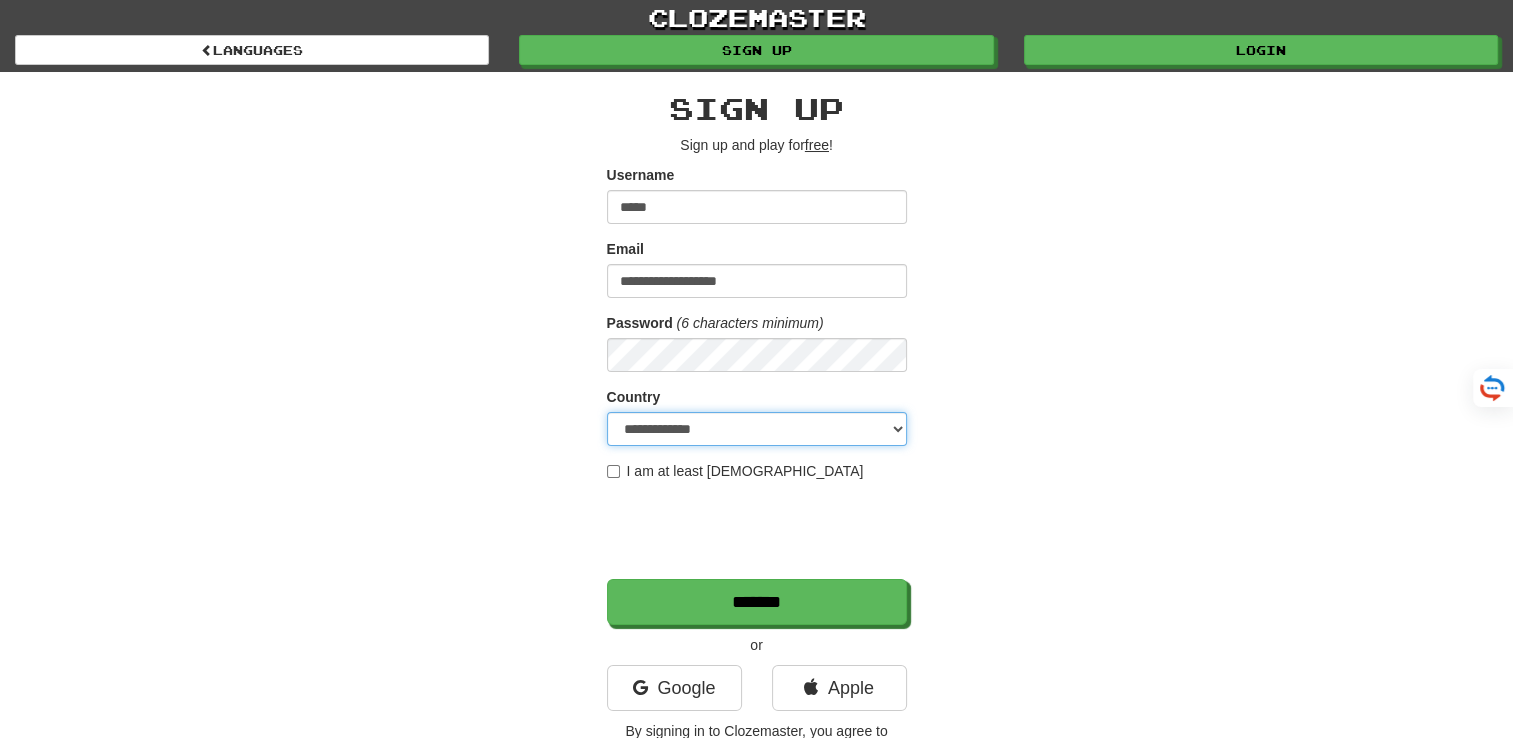 select on "**" 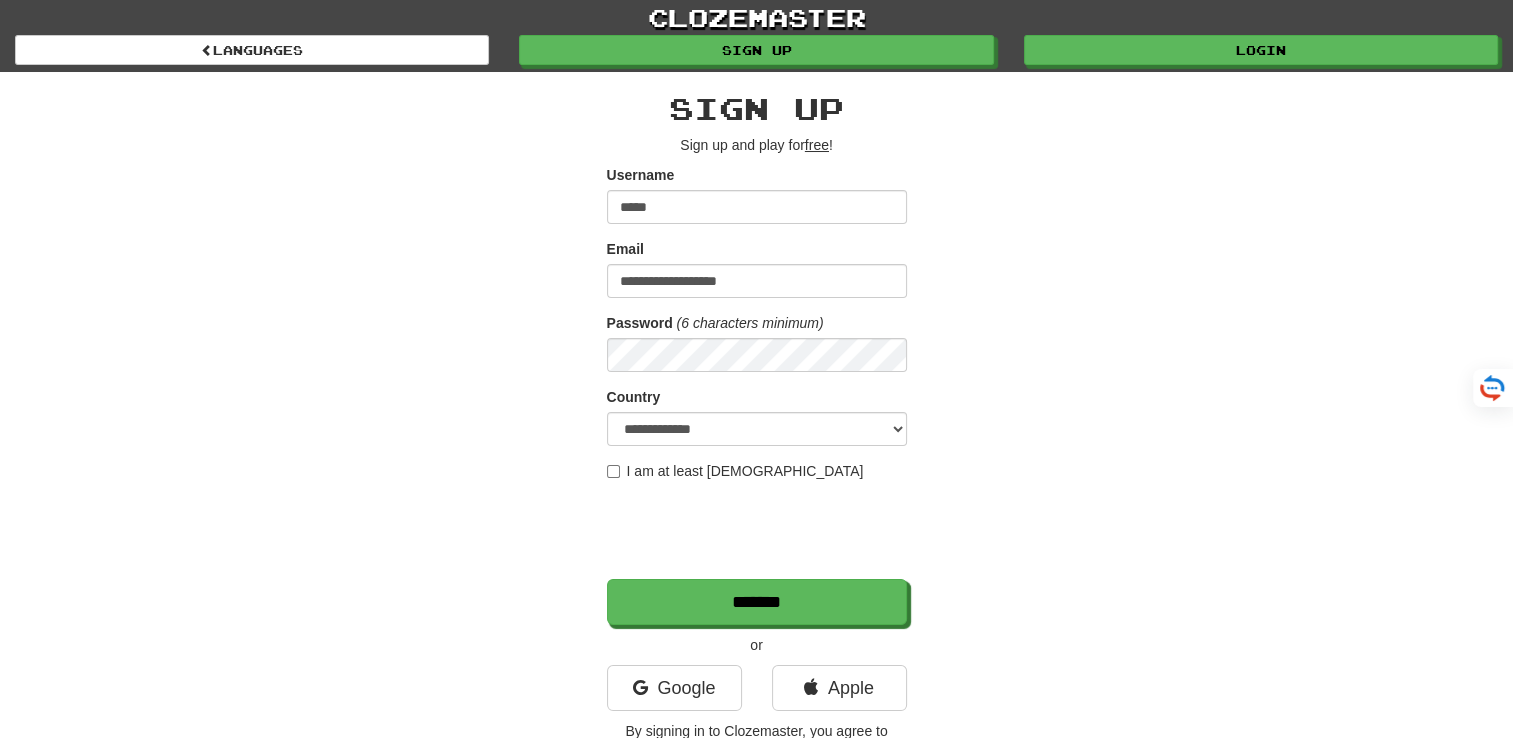 click on "**********" at bounding box center (757, 421) 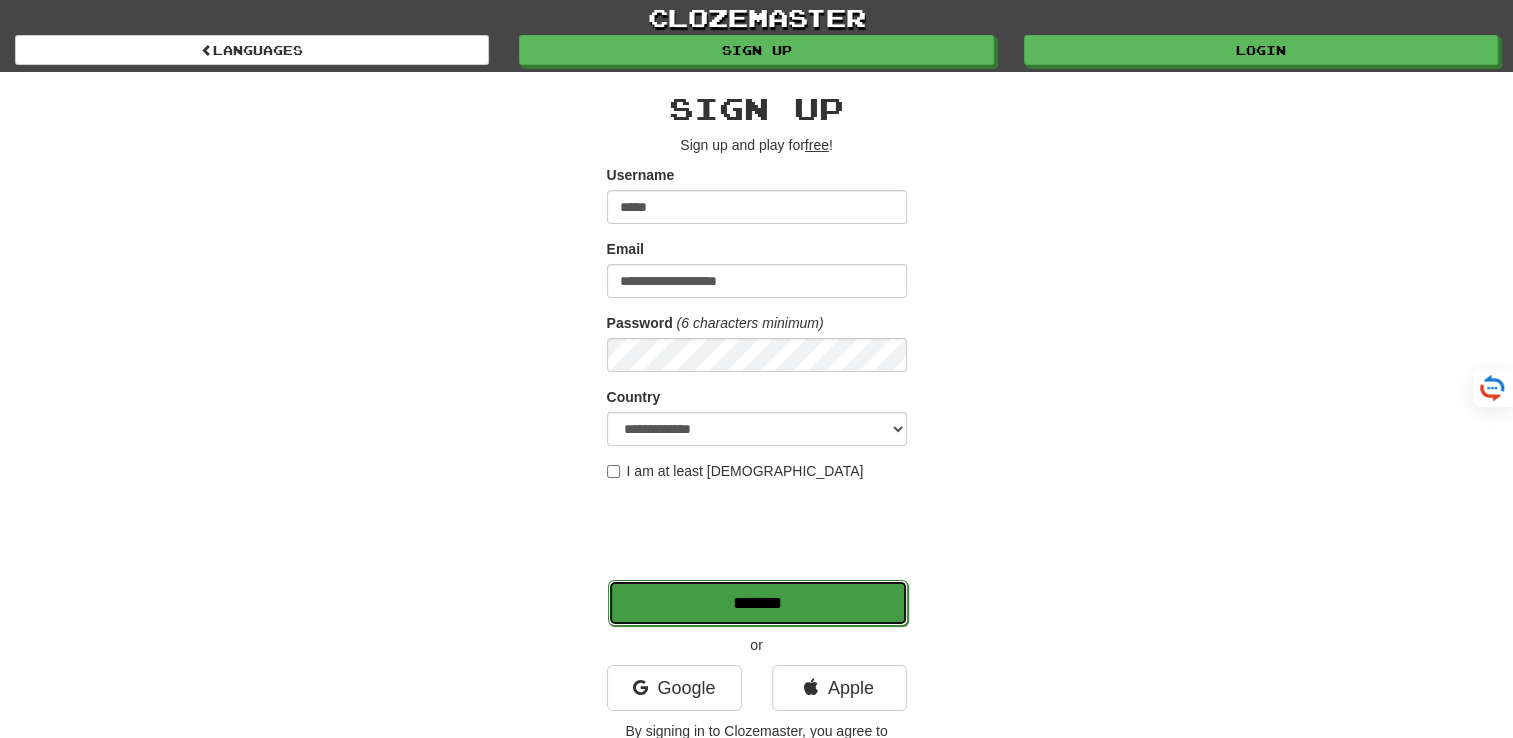 click on "*******" at bounding box center [758, 603] 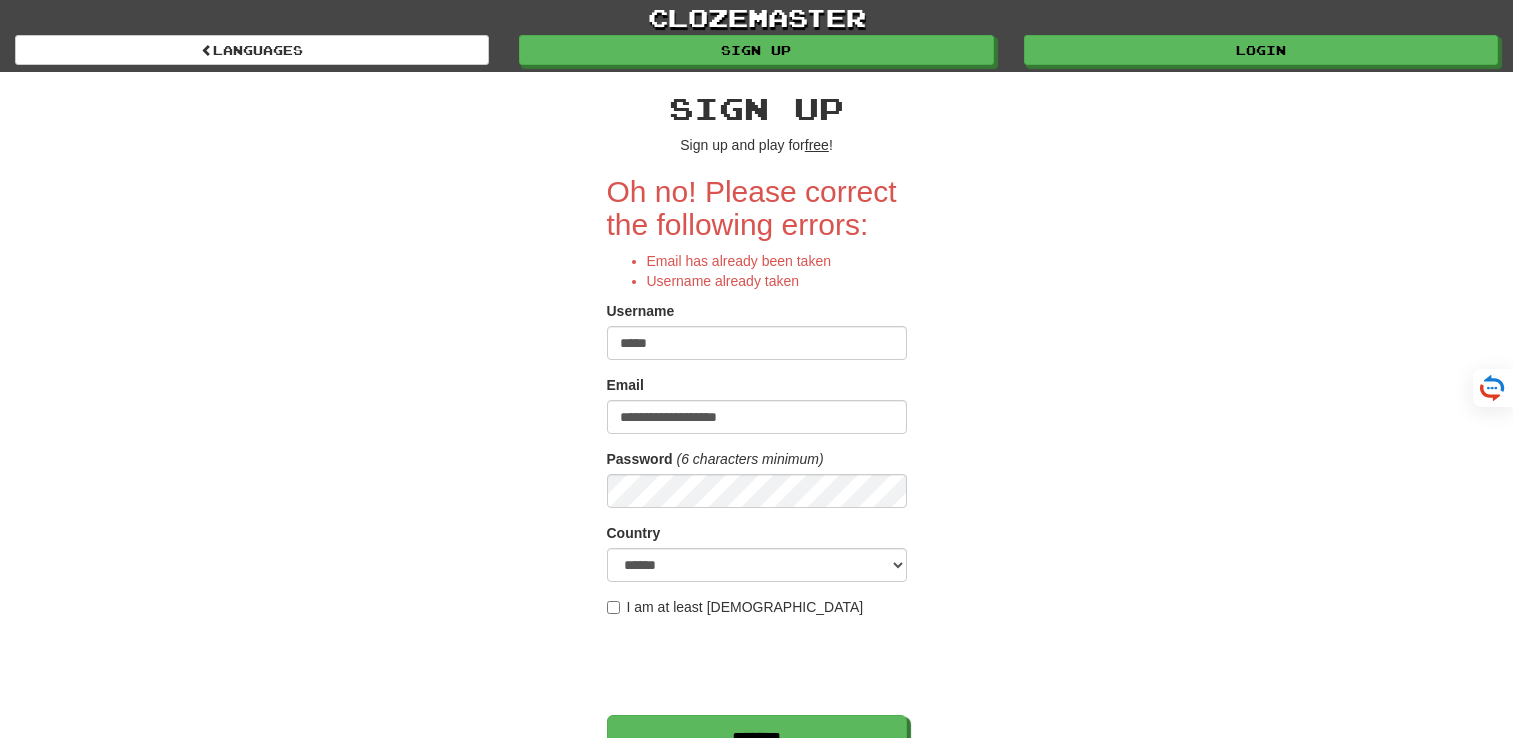 scroll, scrollTop: 0, scrollLeft: 0, axis: both 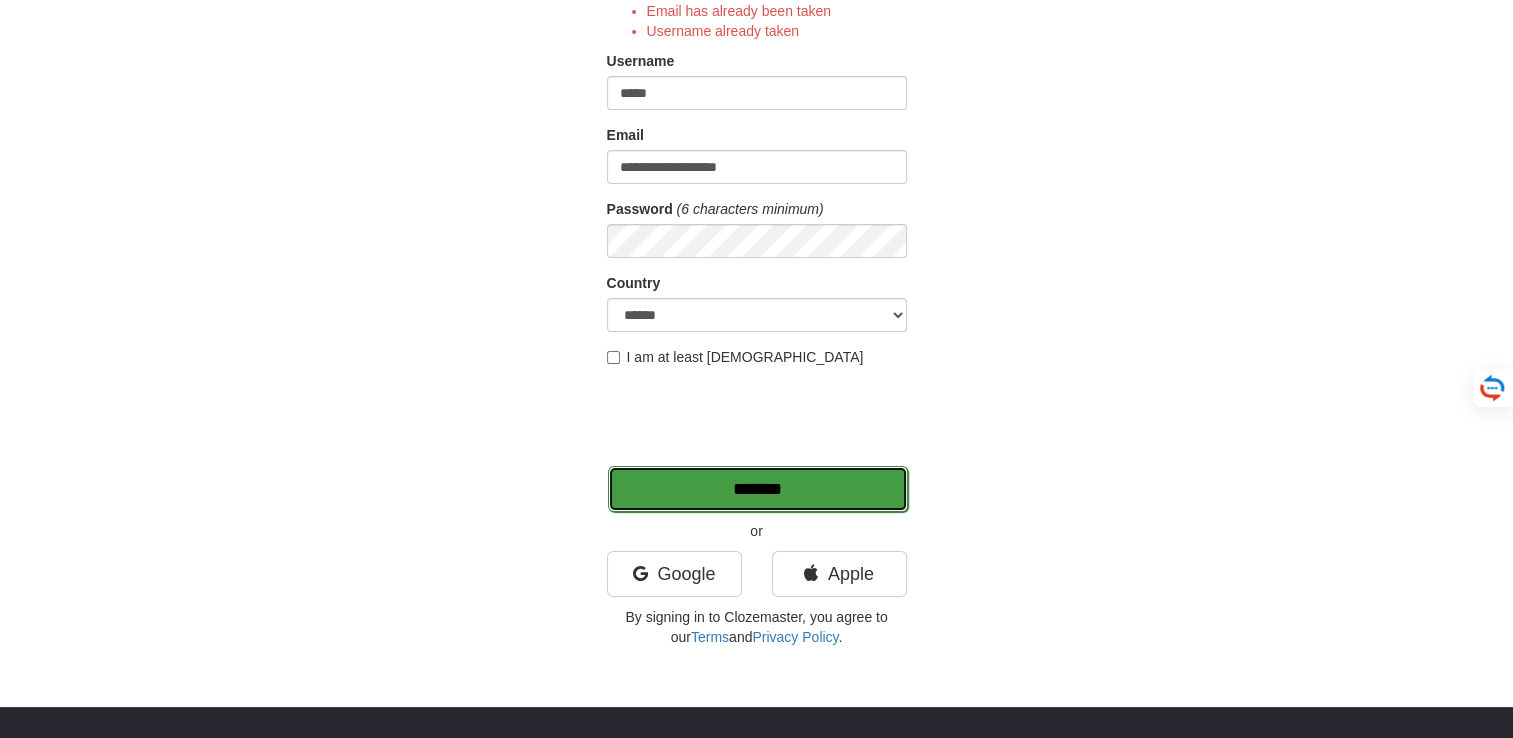 click on "*******" at bounding box center [758, 489] 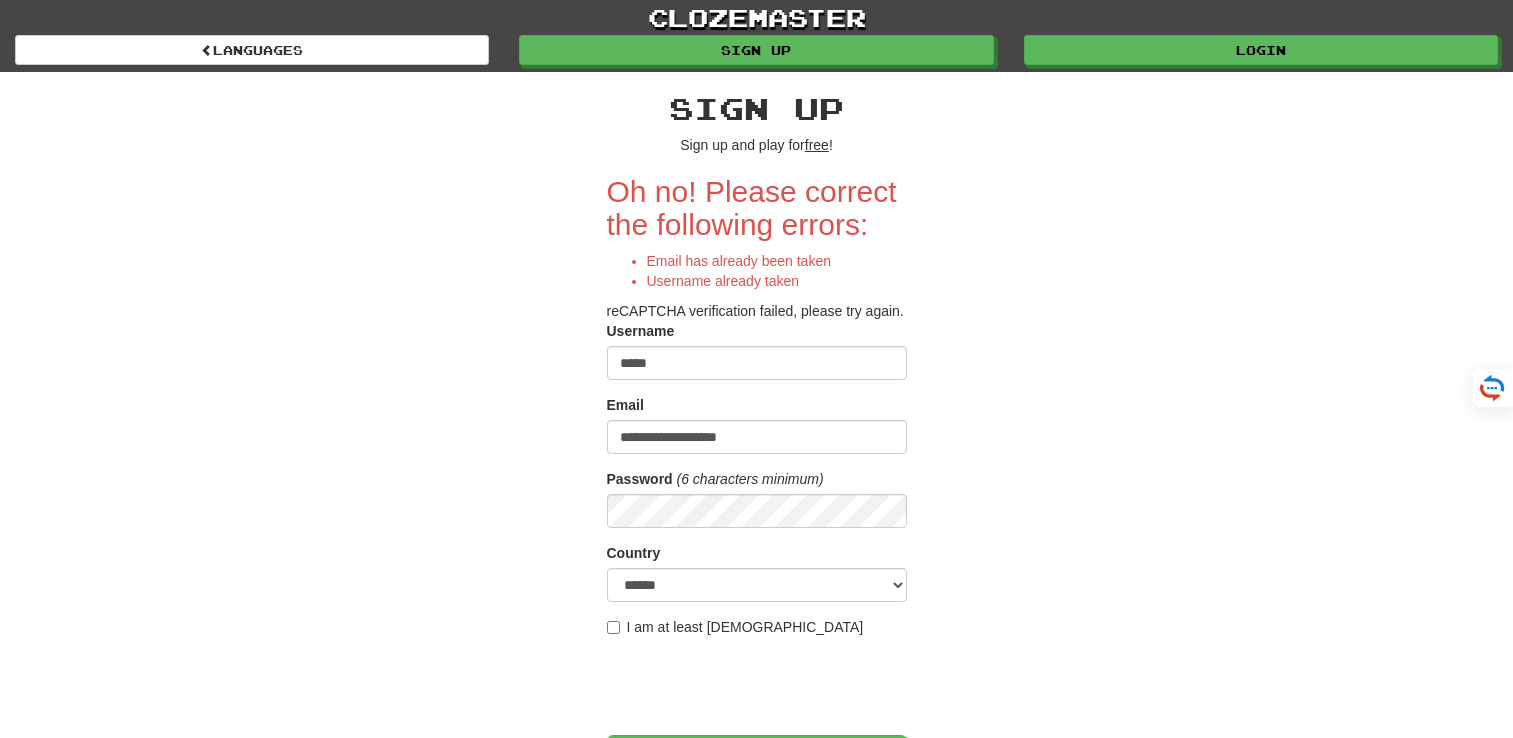 scroll, scrollTop: 0, scrollLeft: 0, axis: both 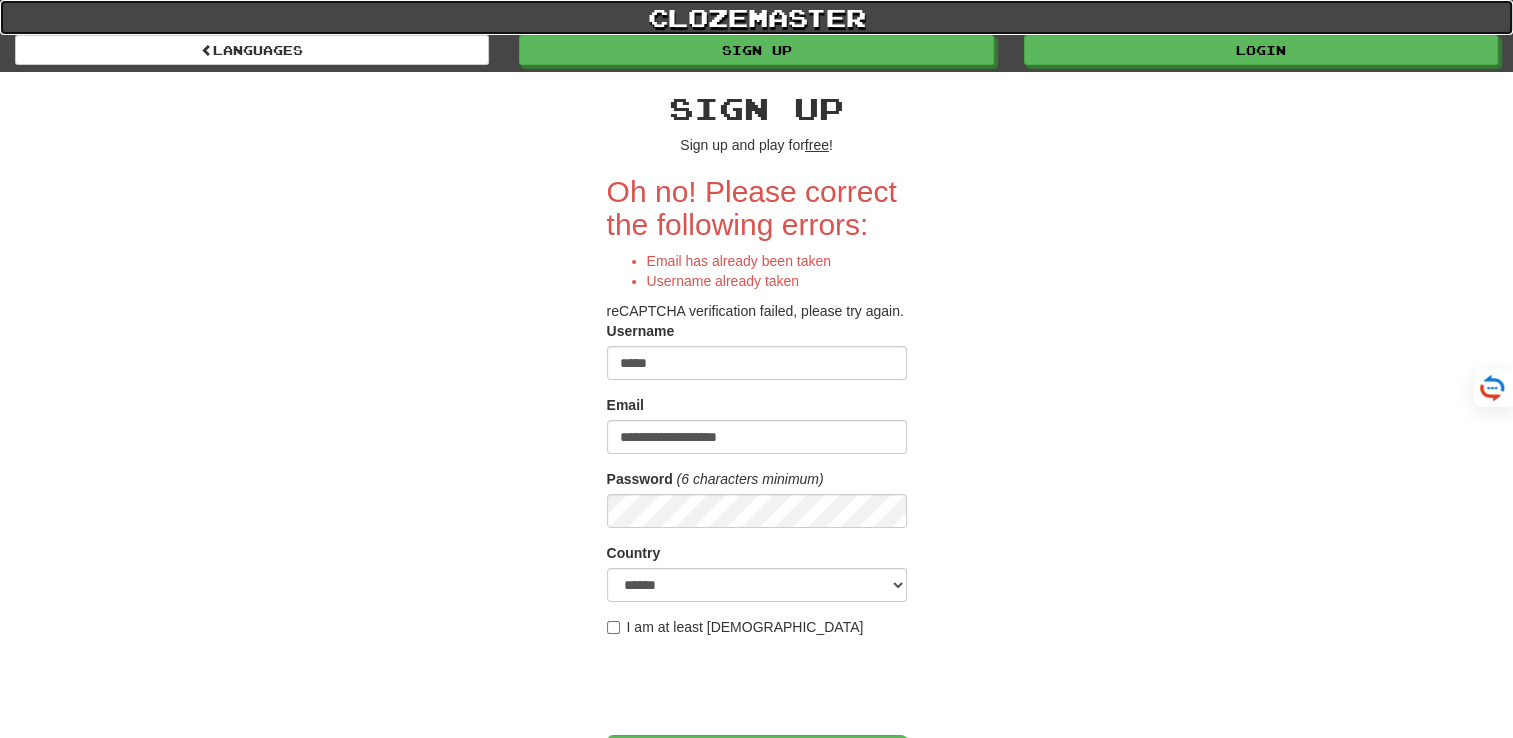click on "clozemaster" at bounding box center (756, 17) 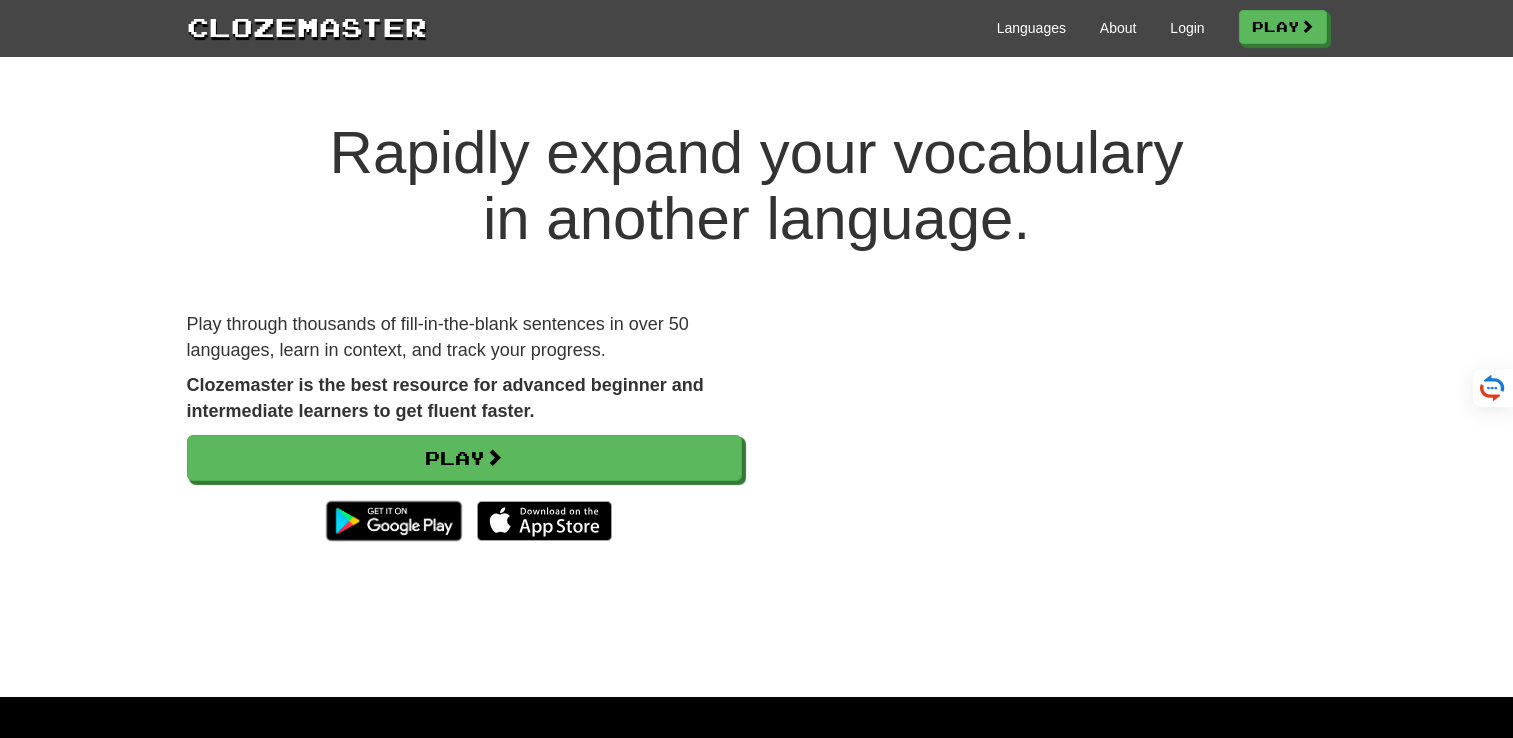 scroll, scrollTop: 0, scrollLeft: 0, axis: both 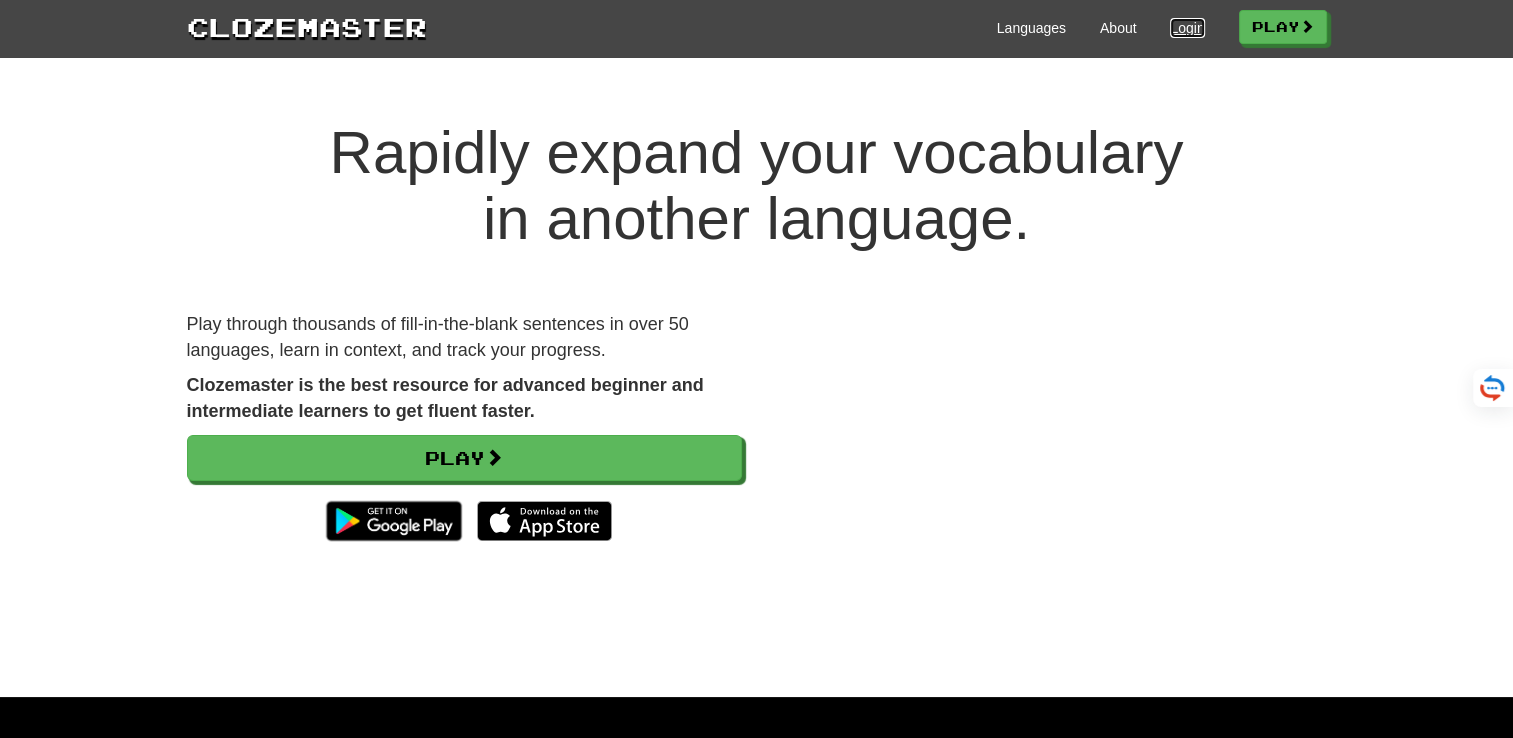 click on "Login" at bounding box center [1187, 28] 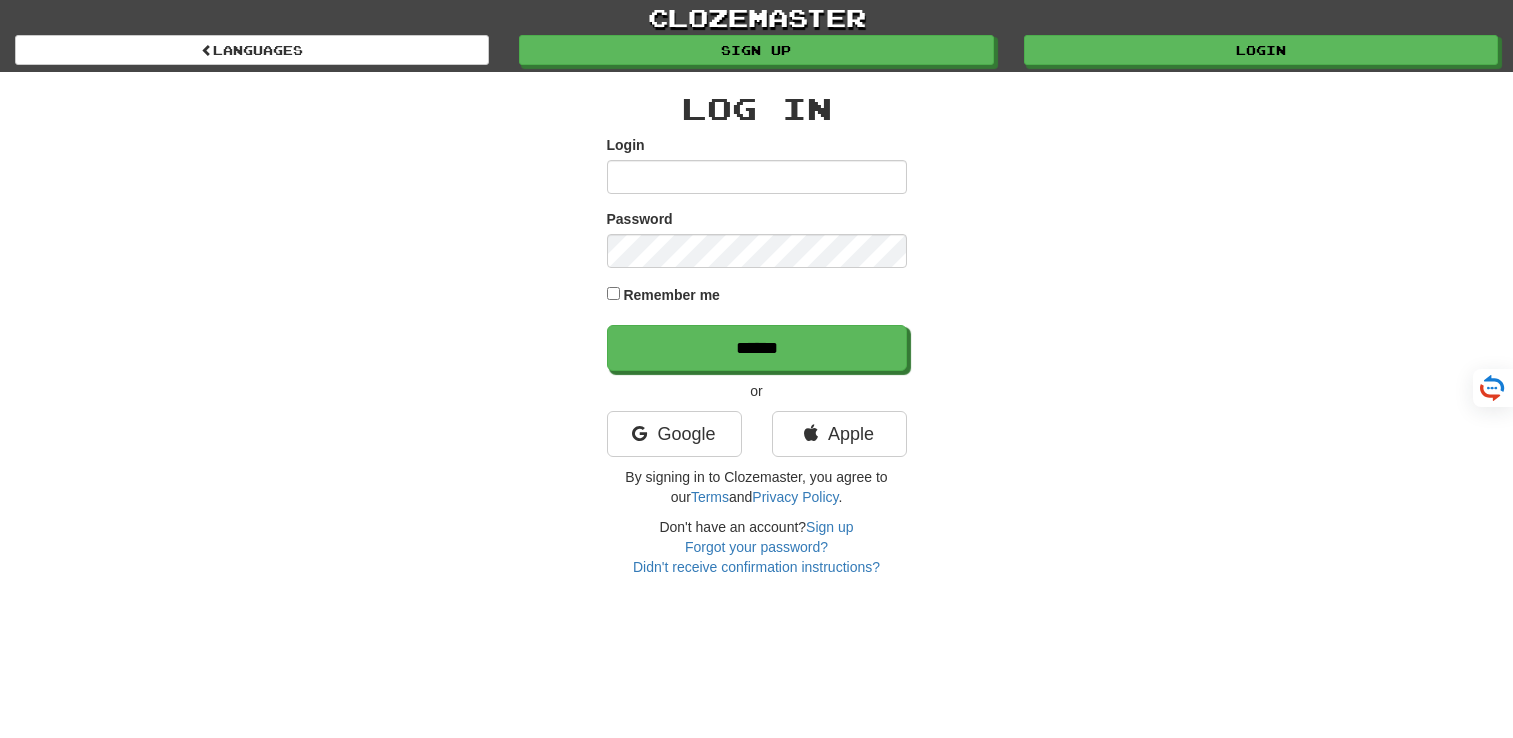 scroll, scrollTop: 0, scrollLeft: 0, axis: both 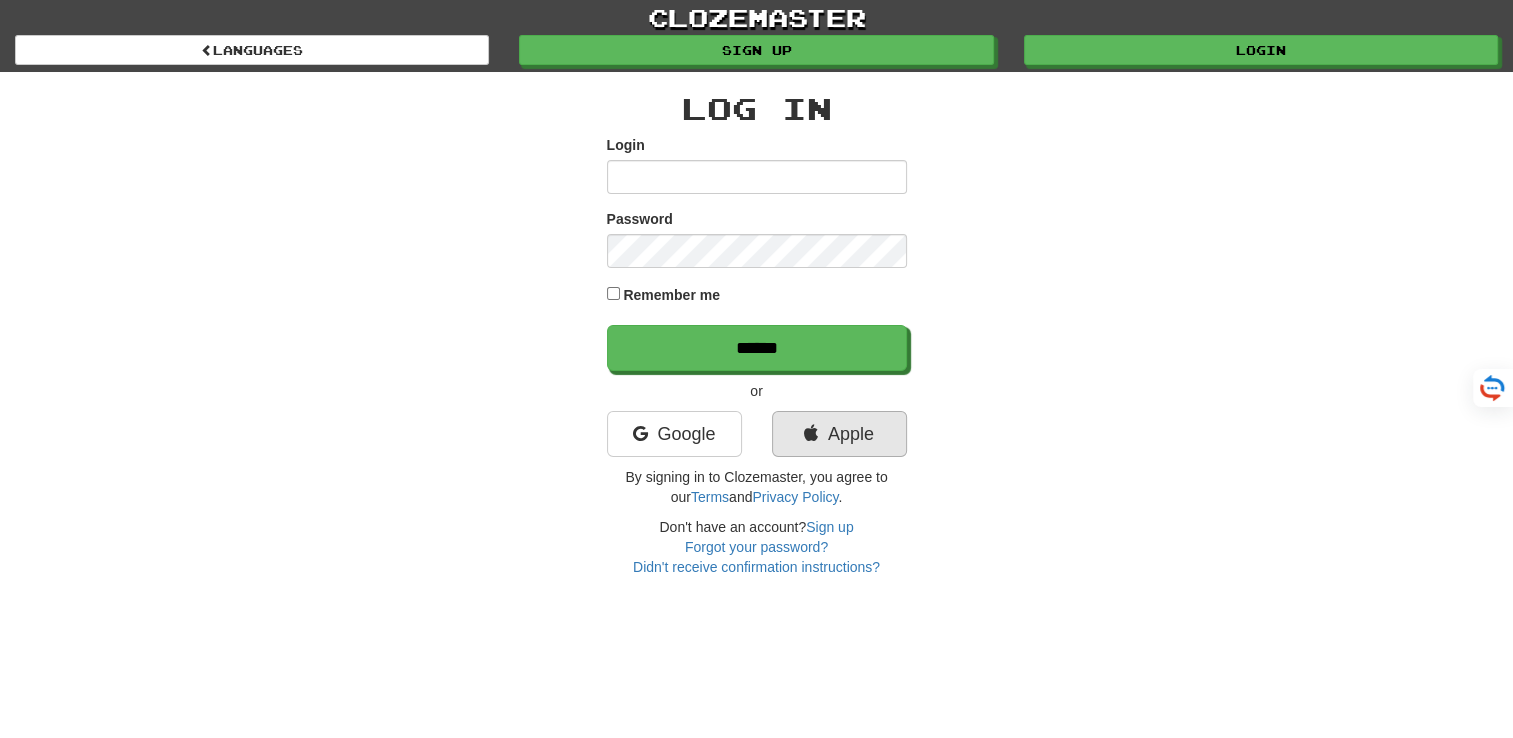 type on "*****" 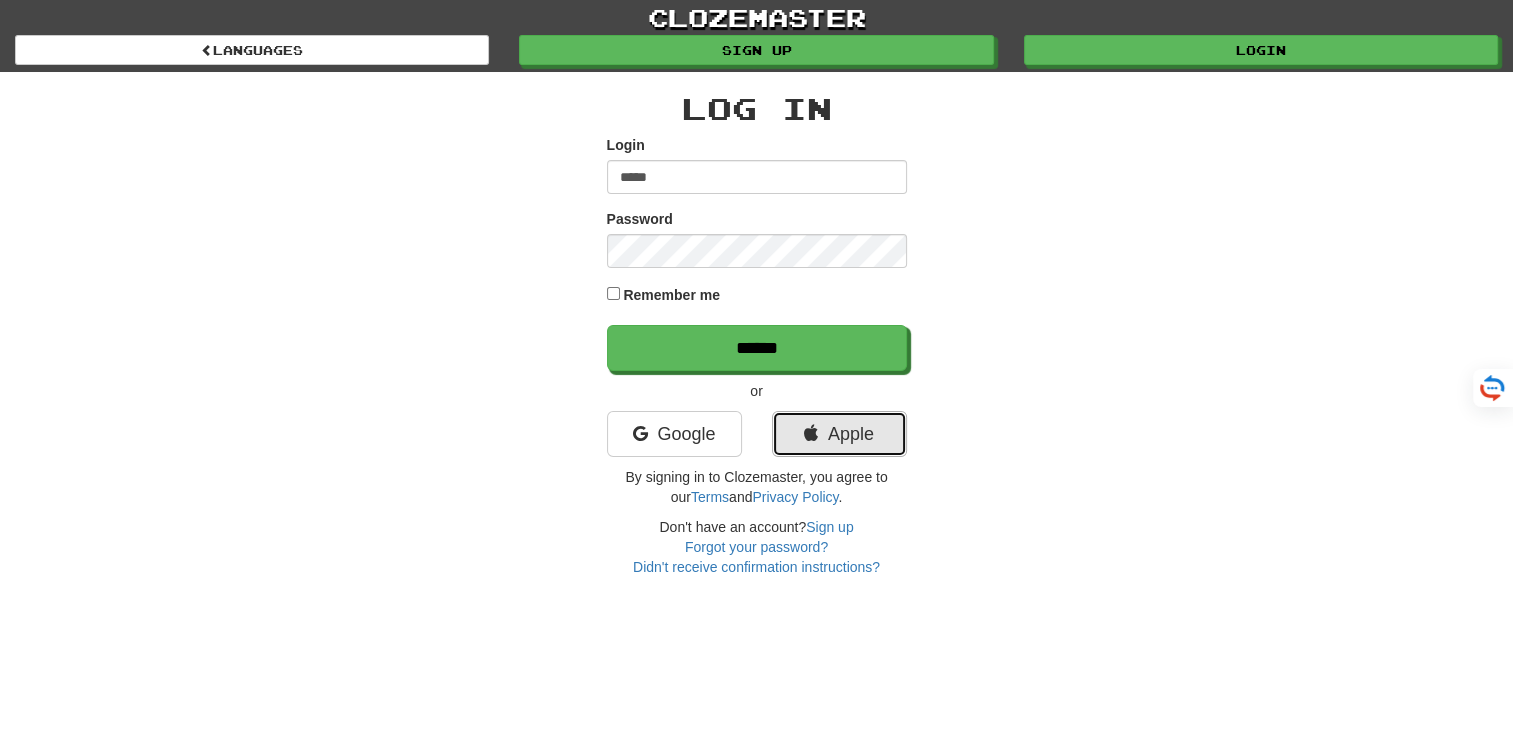 click on "Apple" at bounding box center (839, 434) 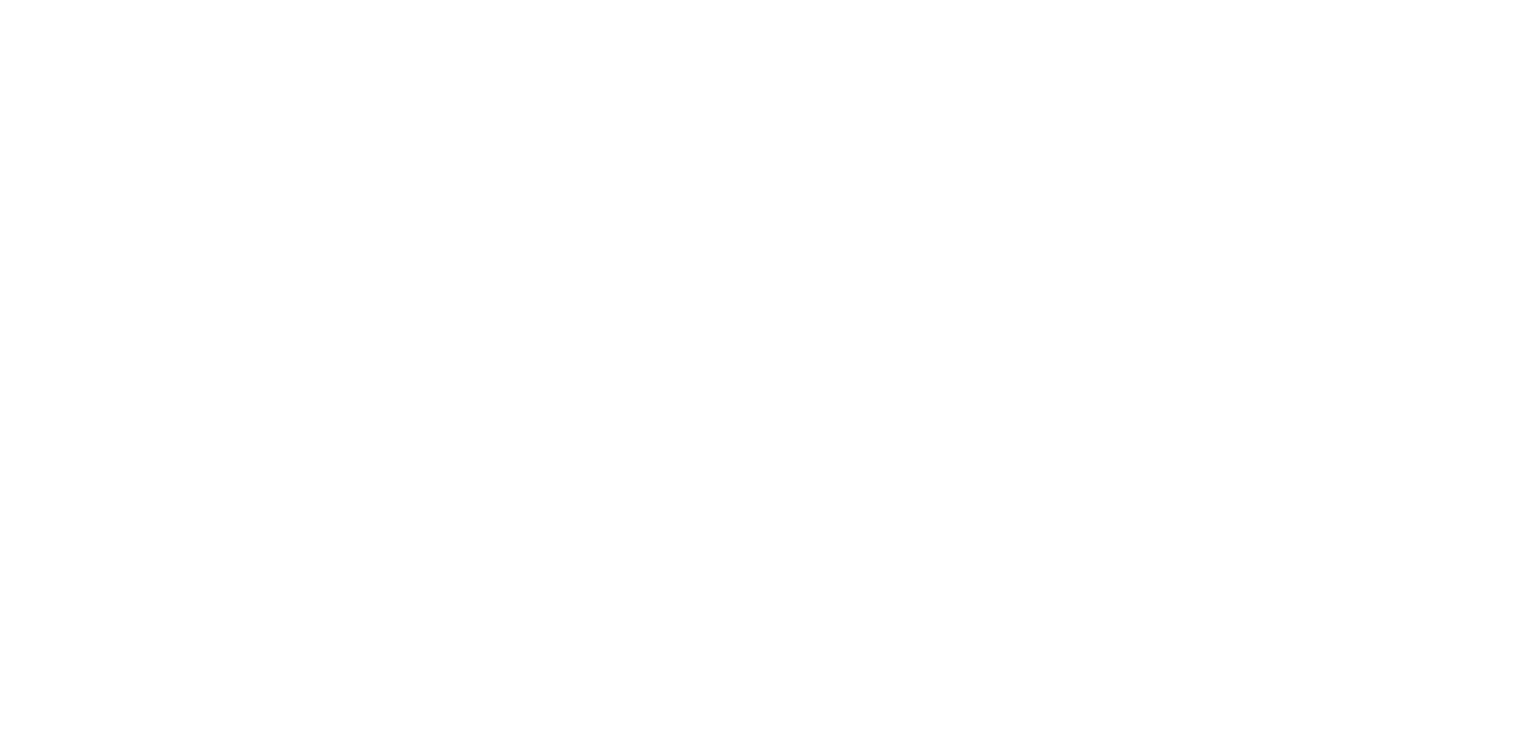 scroll, scrollTop: 0, scrollLeft: 0, axis: both 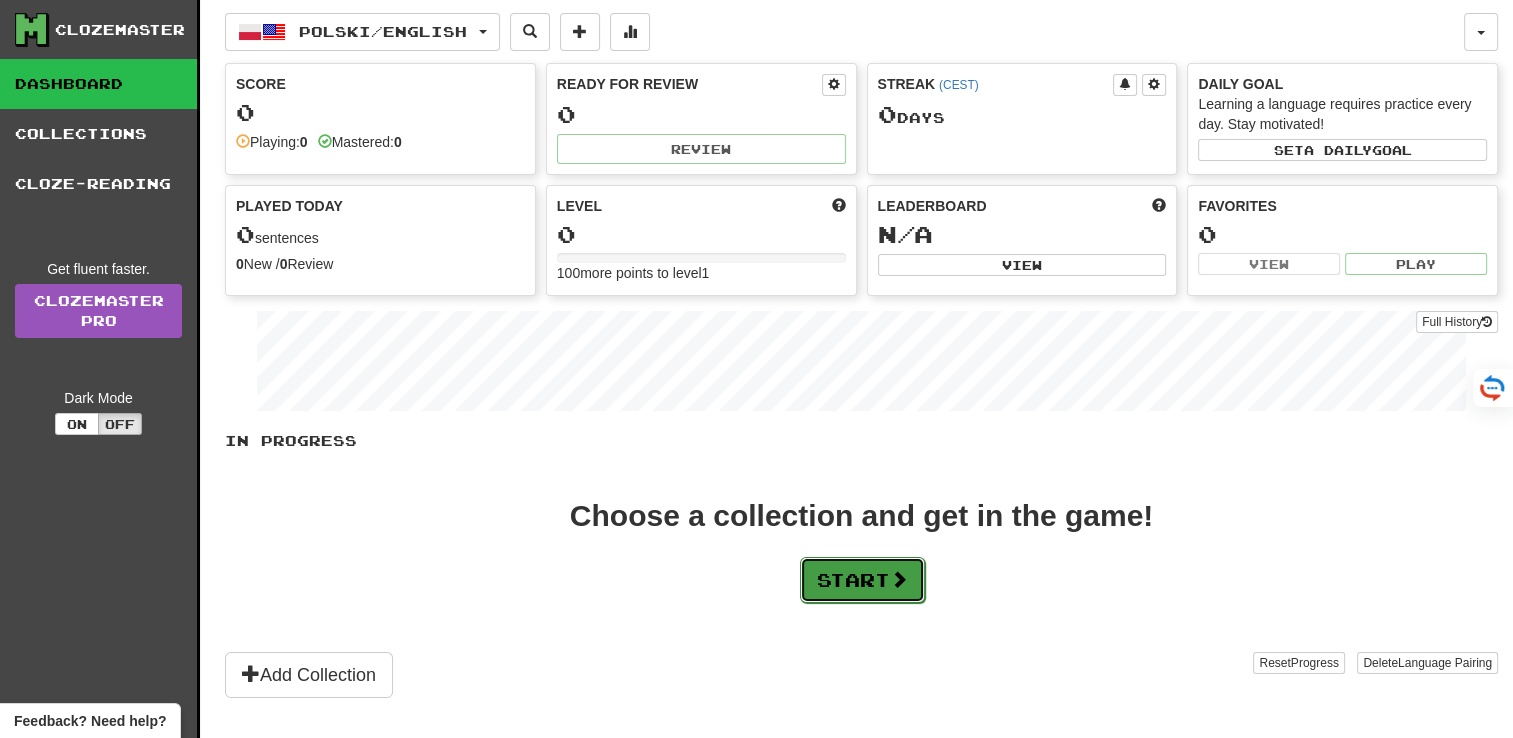 click on "Start" at bounding box center [862, 580] 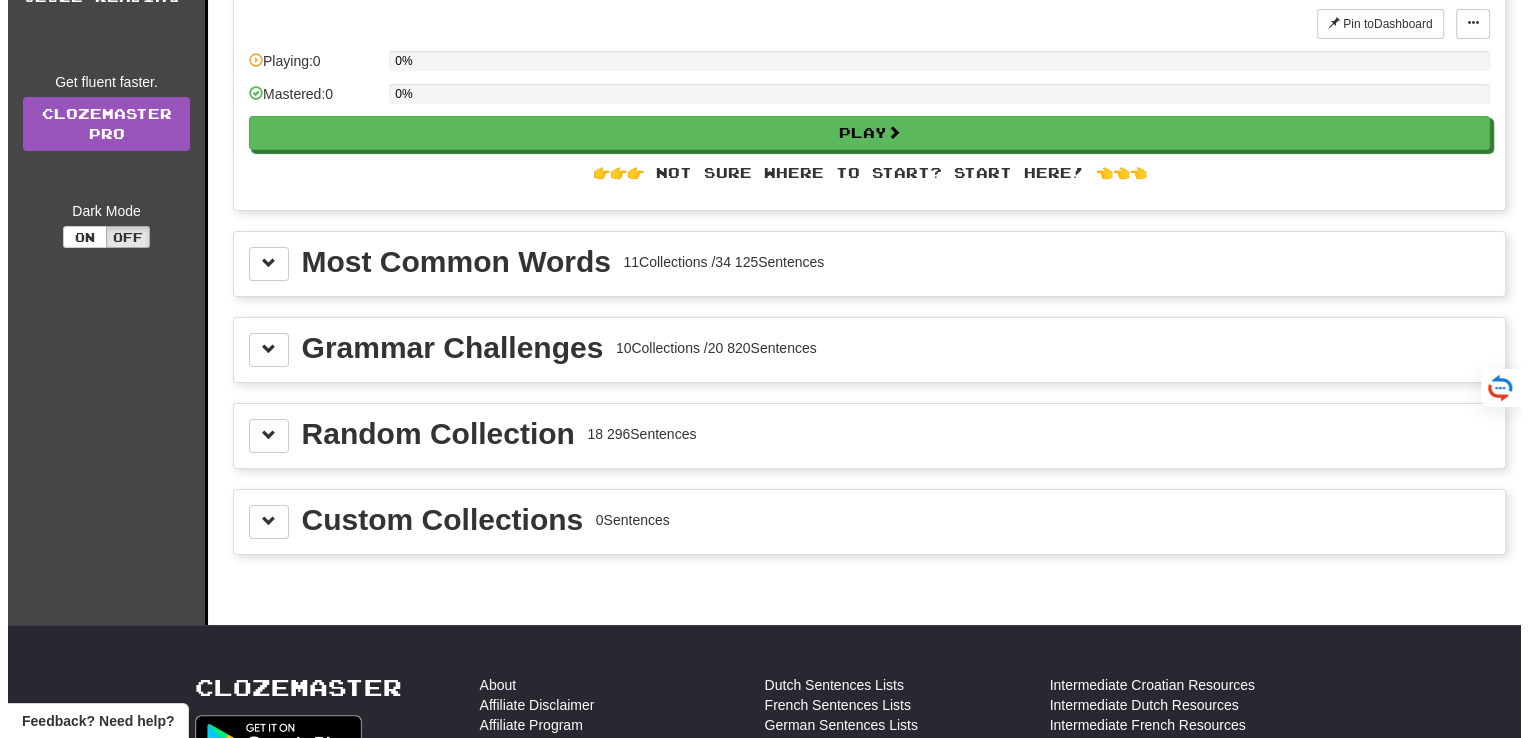 scroll, scrollTop: 220, scrollLeft: 0, axis: vertical 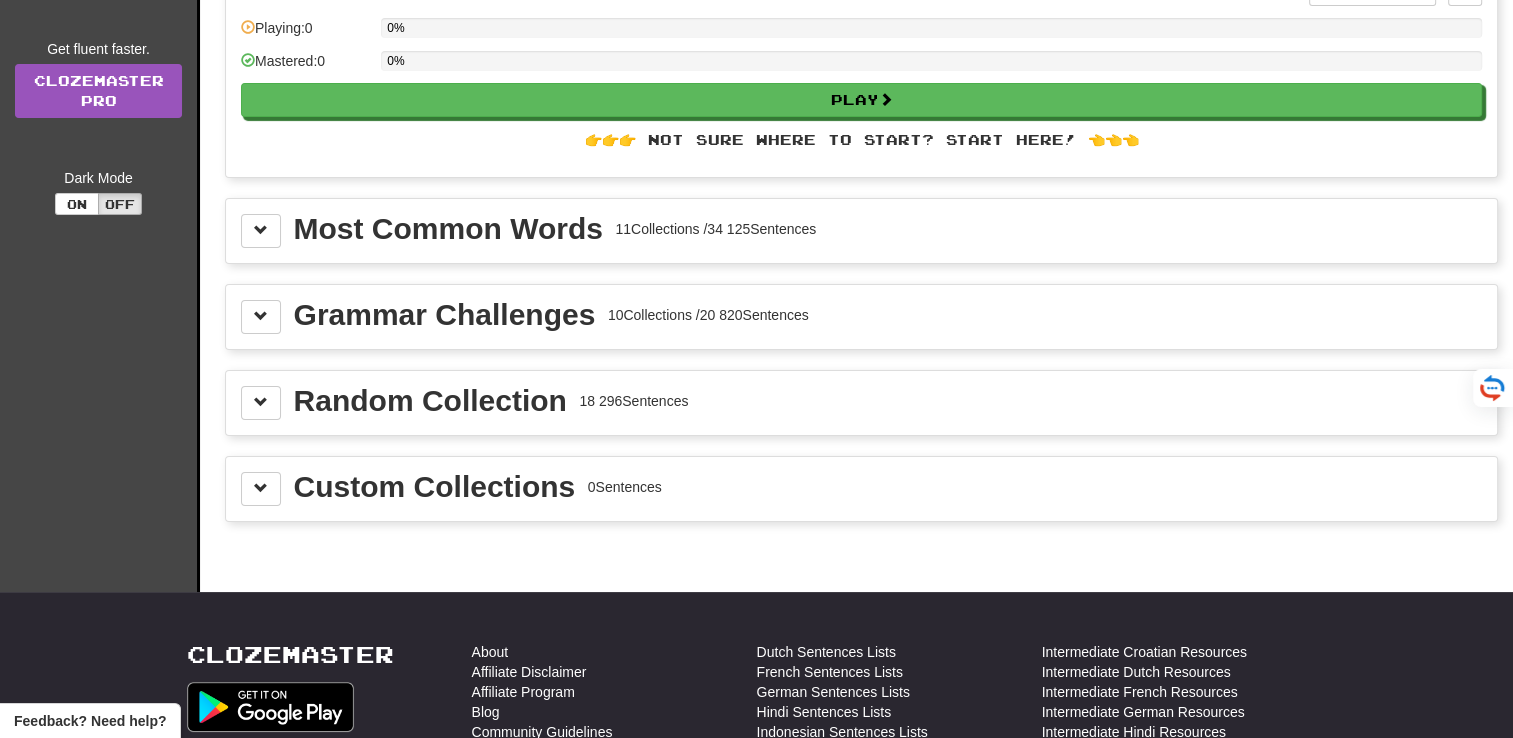 click on "Most Common Words" at bounding box center [448, 229] 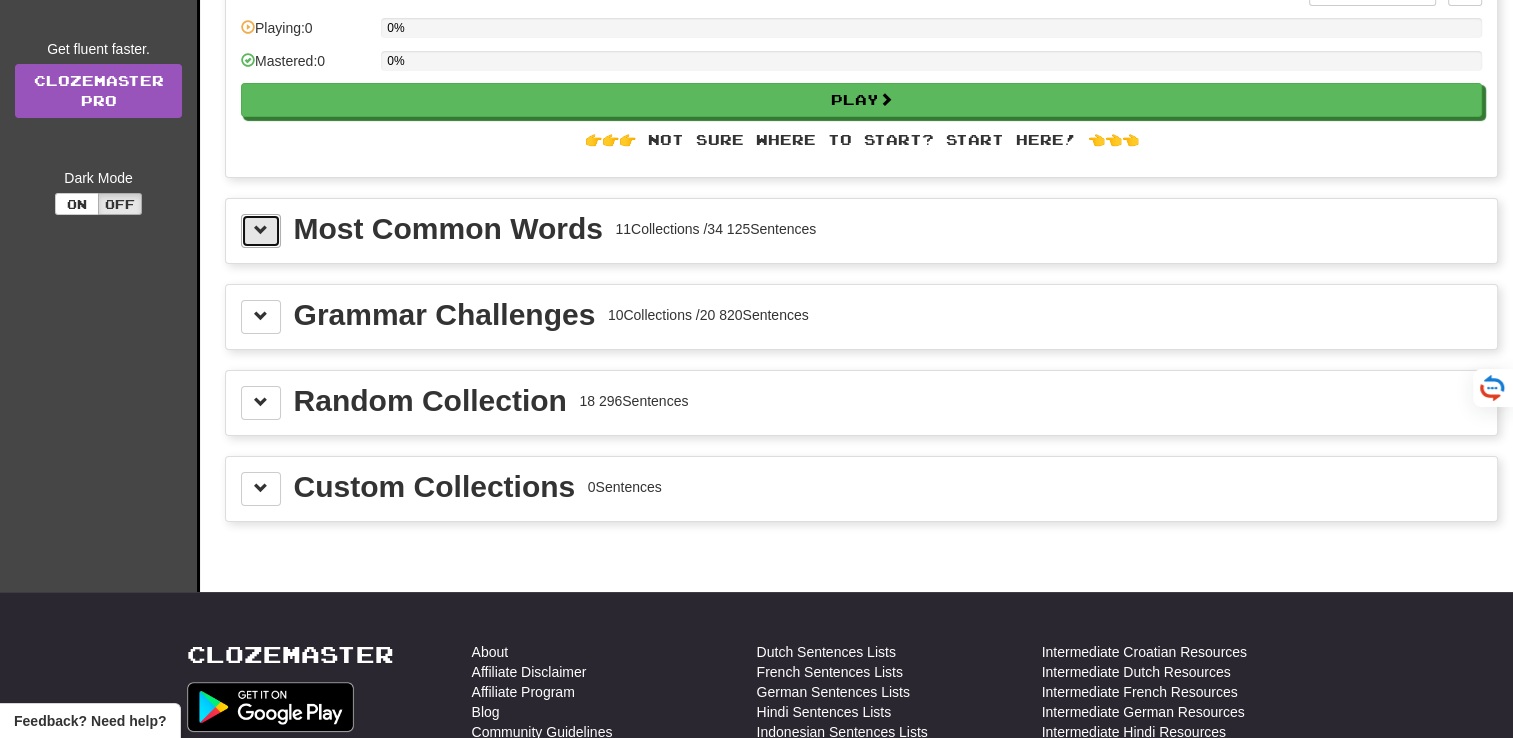 click at bounding box center (261, 231) 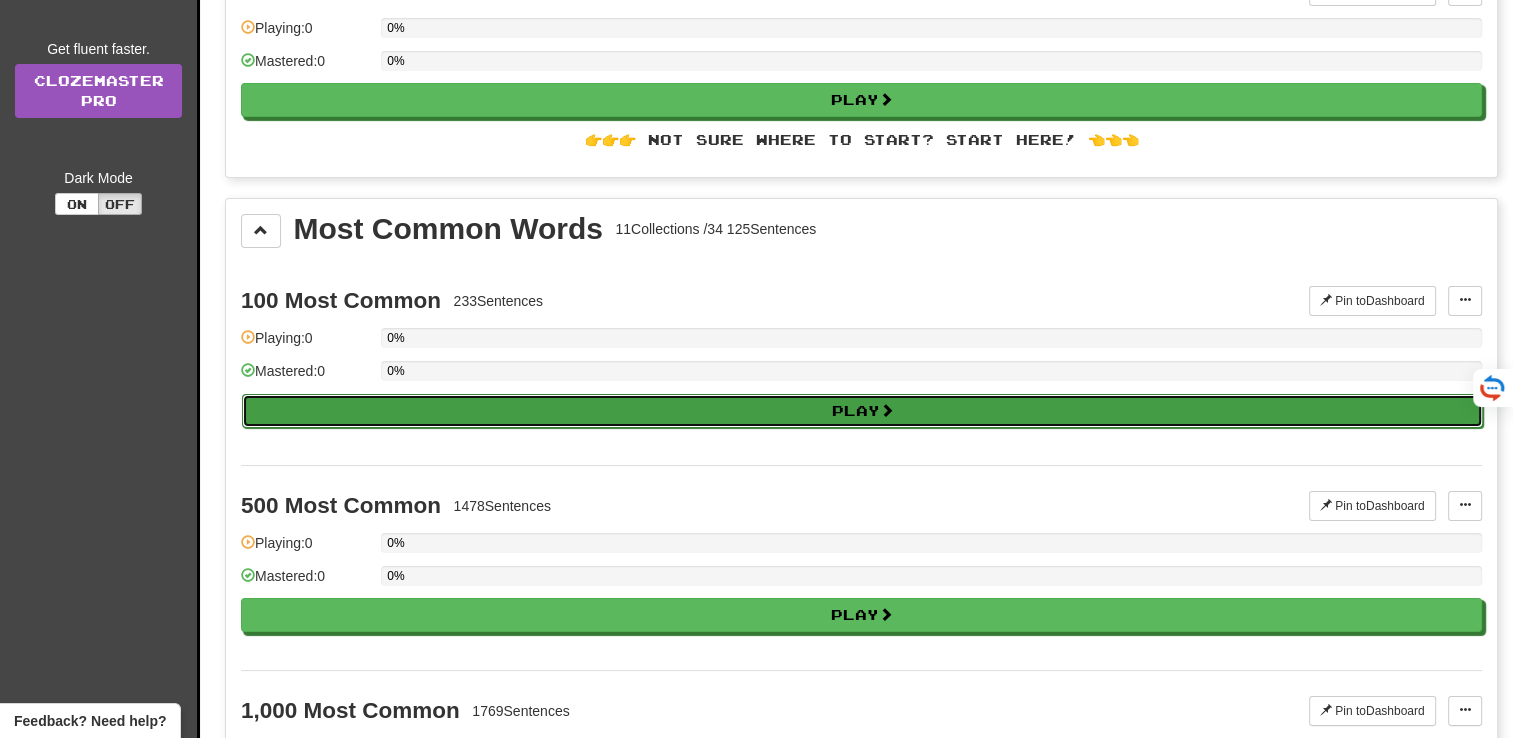 click on "Play" at bounding box center (862, 411) 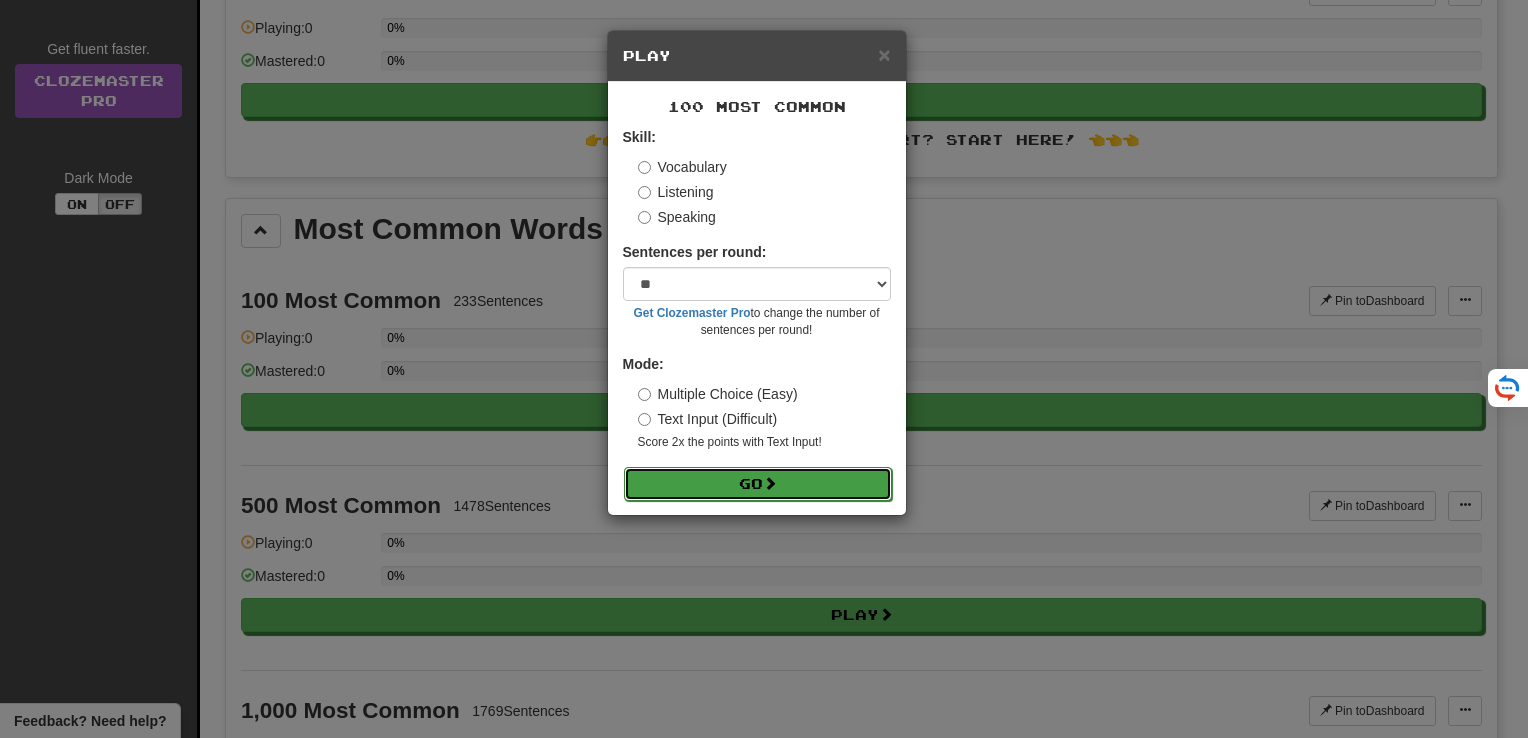 click on "Go" at bounding box center (758, 484) 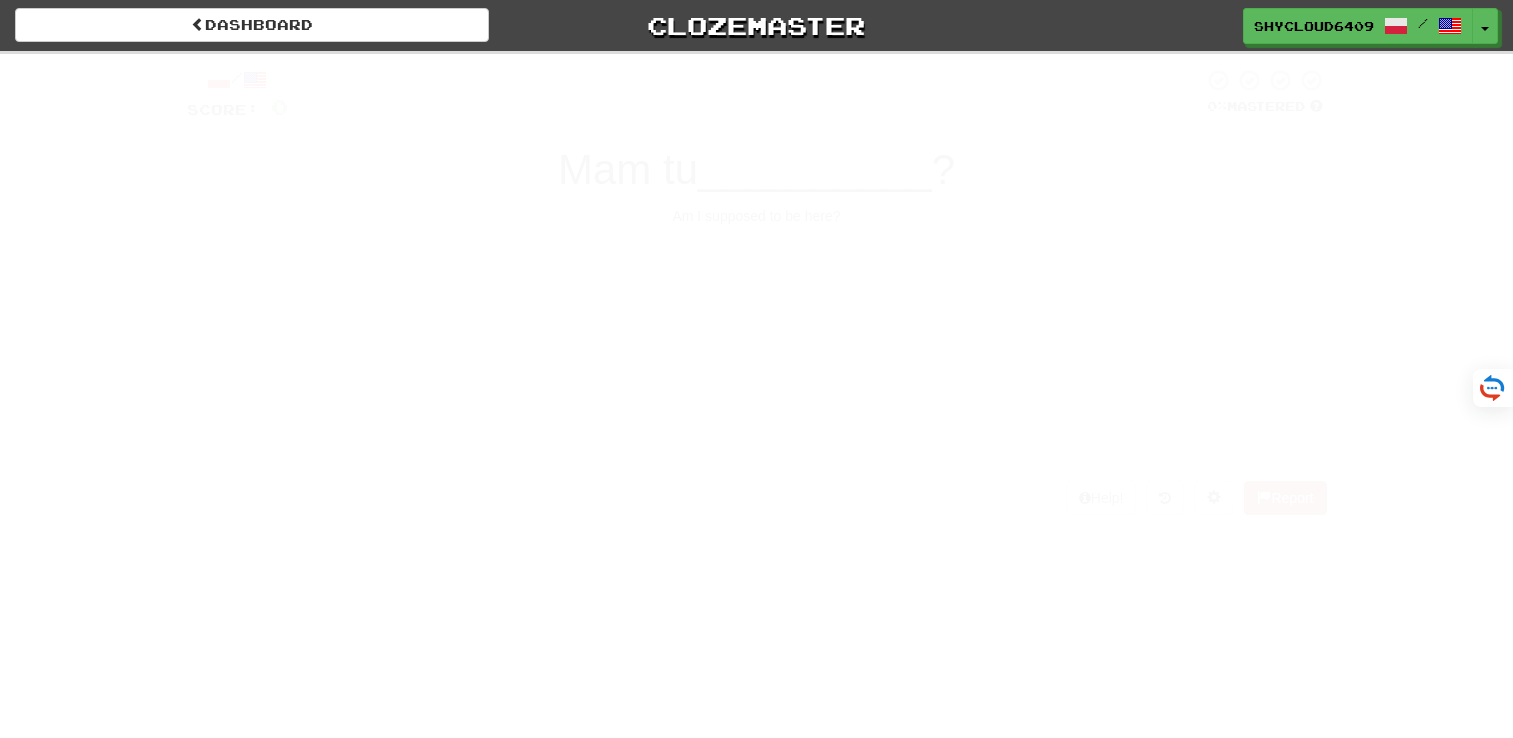 scroll, scrollTop: 0, scrollLeft: 0, axis: both 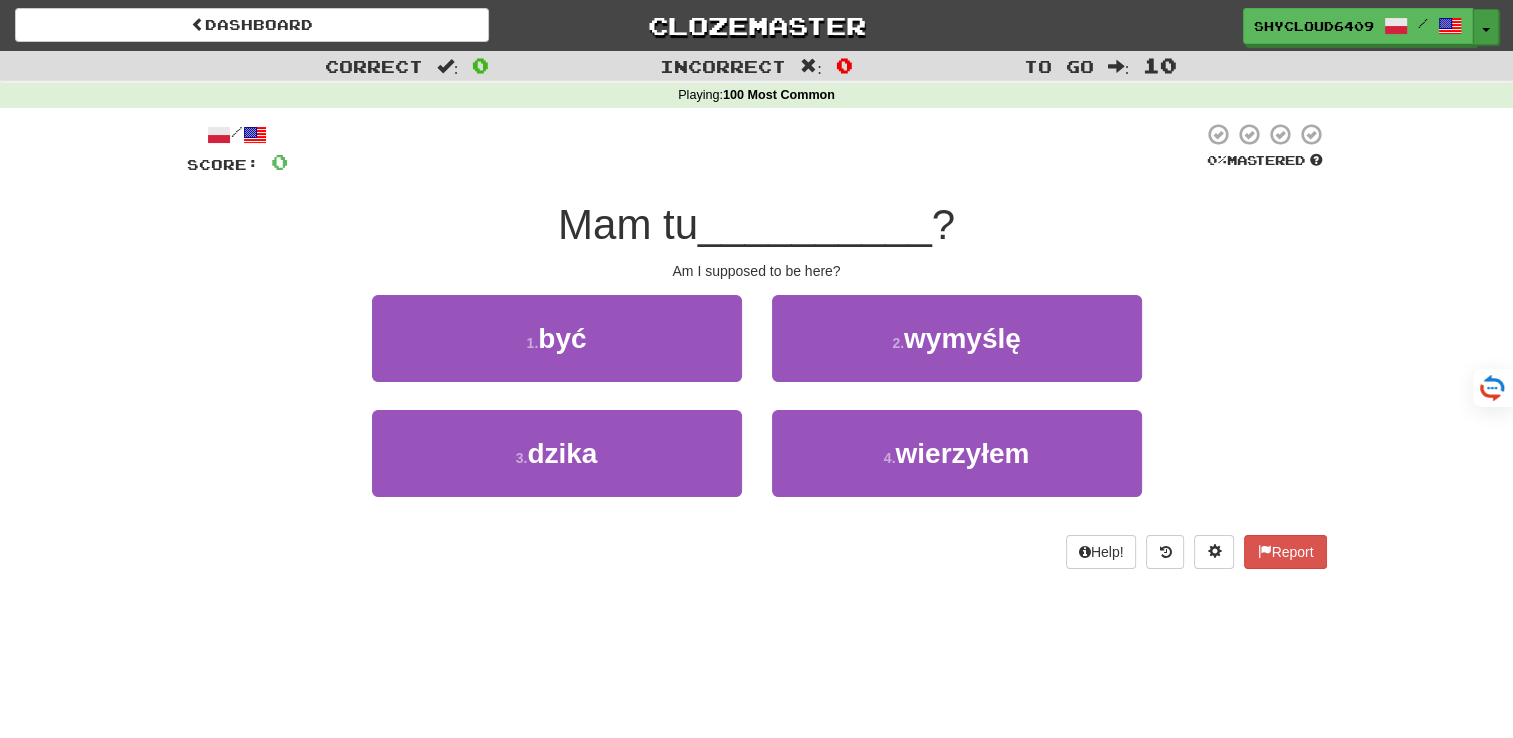 click on "Toggle Dropdown" at bounding box center [1486, 27] 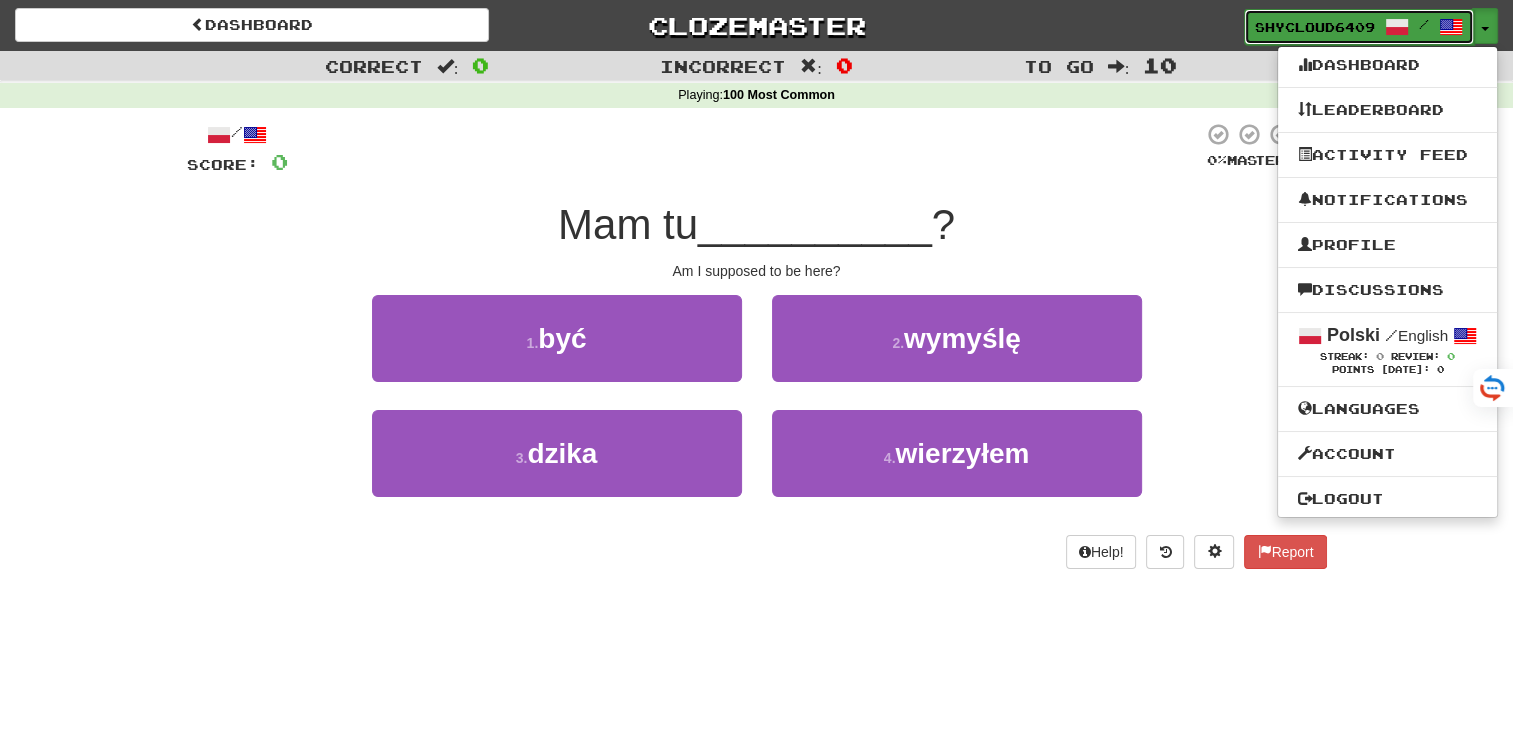 click on "ShyCloud6409
/" at bounding box center (1359, 27) 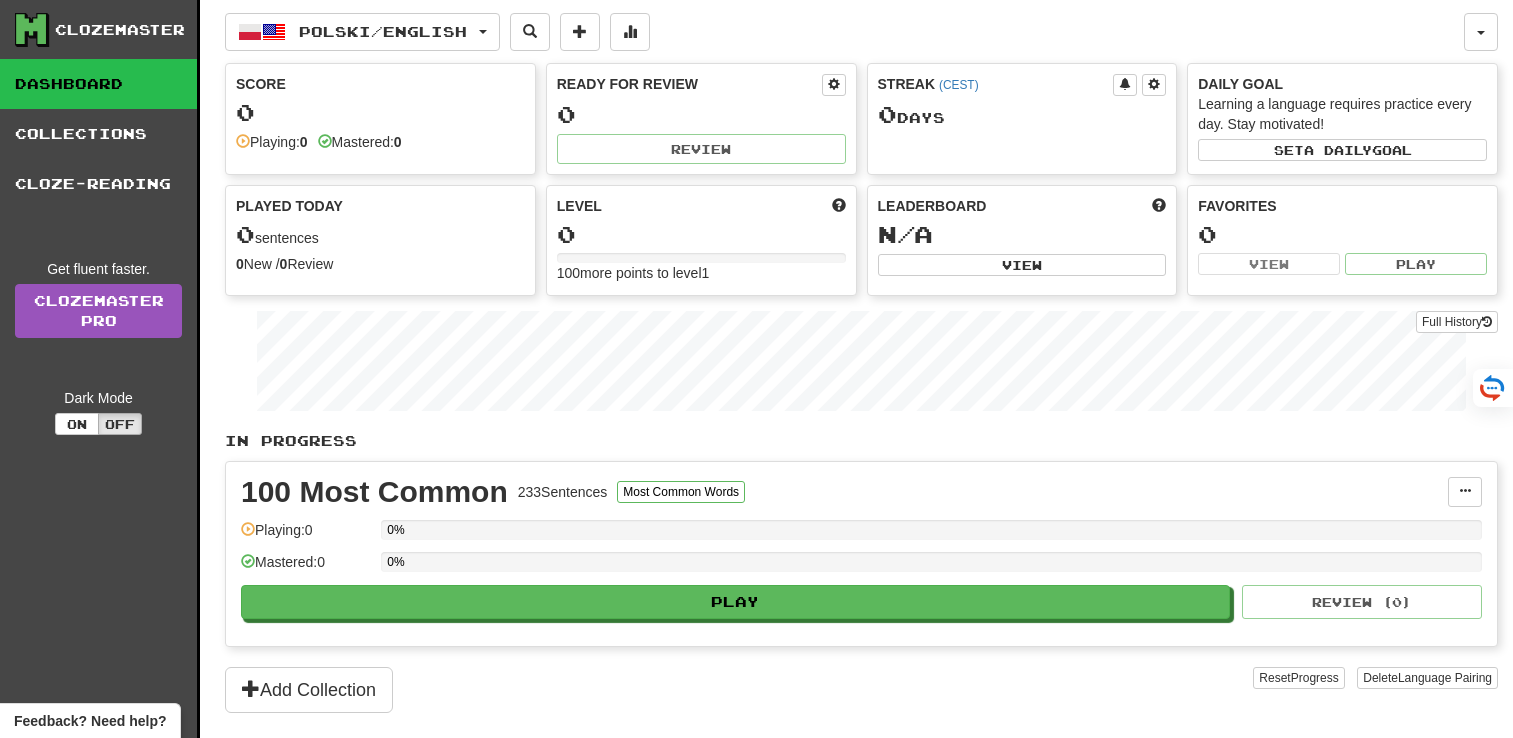 scroll, scrollTop: 0, scrollLeft: 0, axis: both 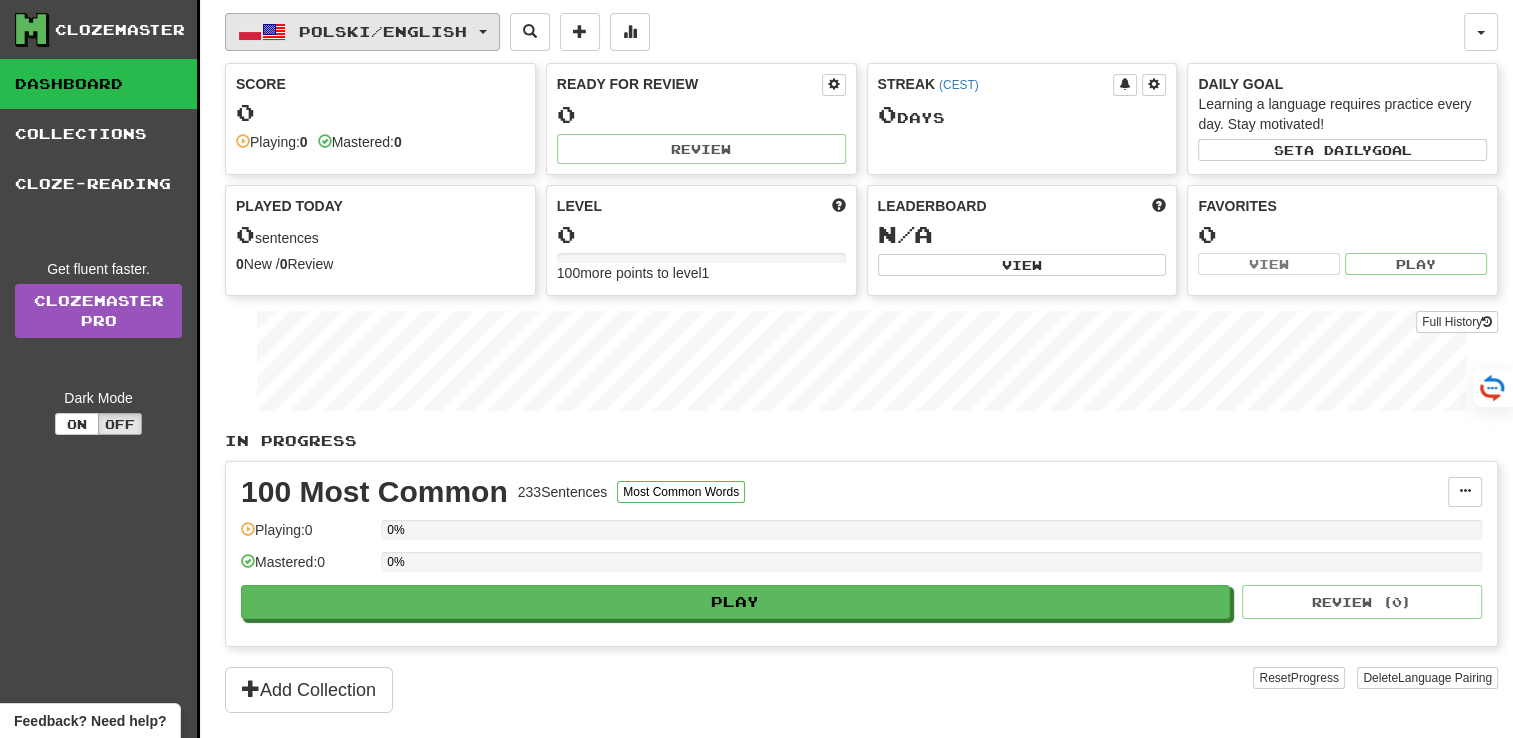 click on "Polski  /  English" at bounding box center (383, 31) 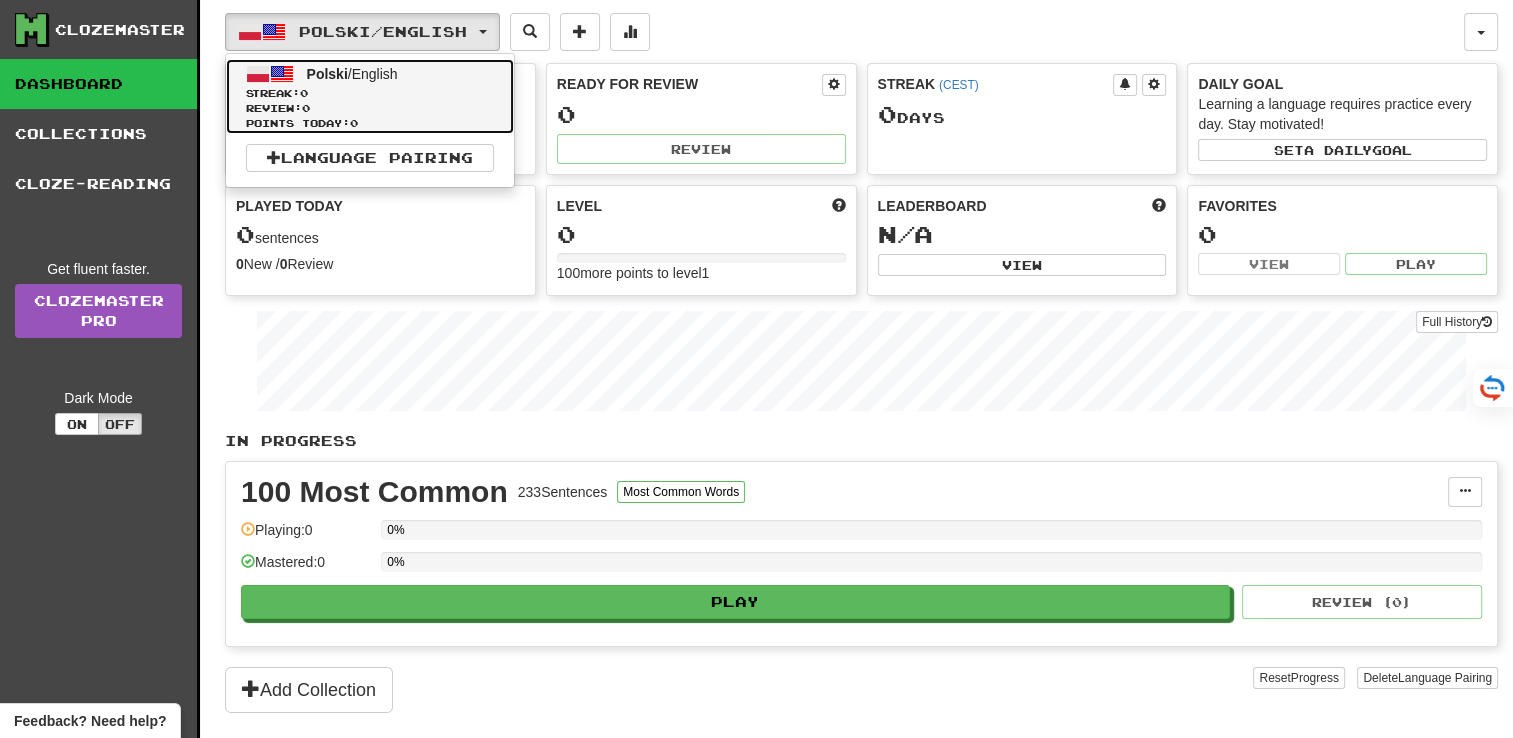 click on "Streak:  0" at bounding box center [370, 93] 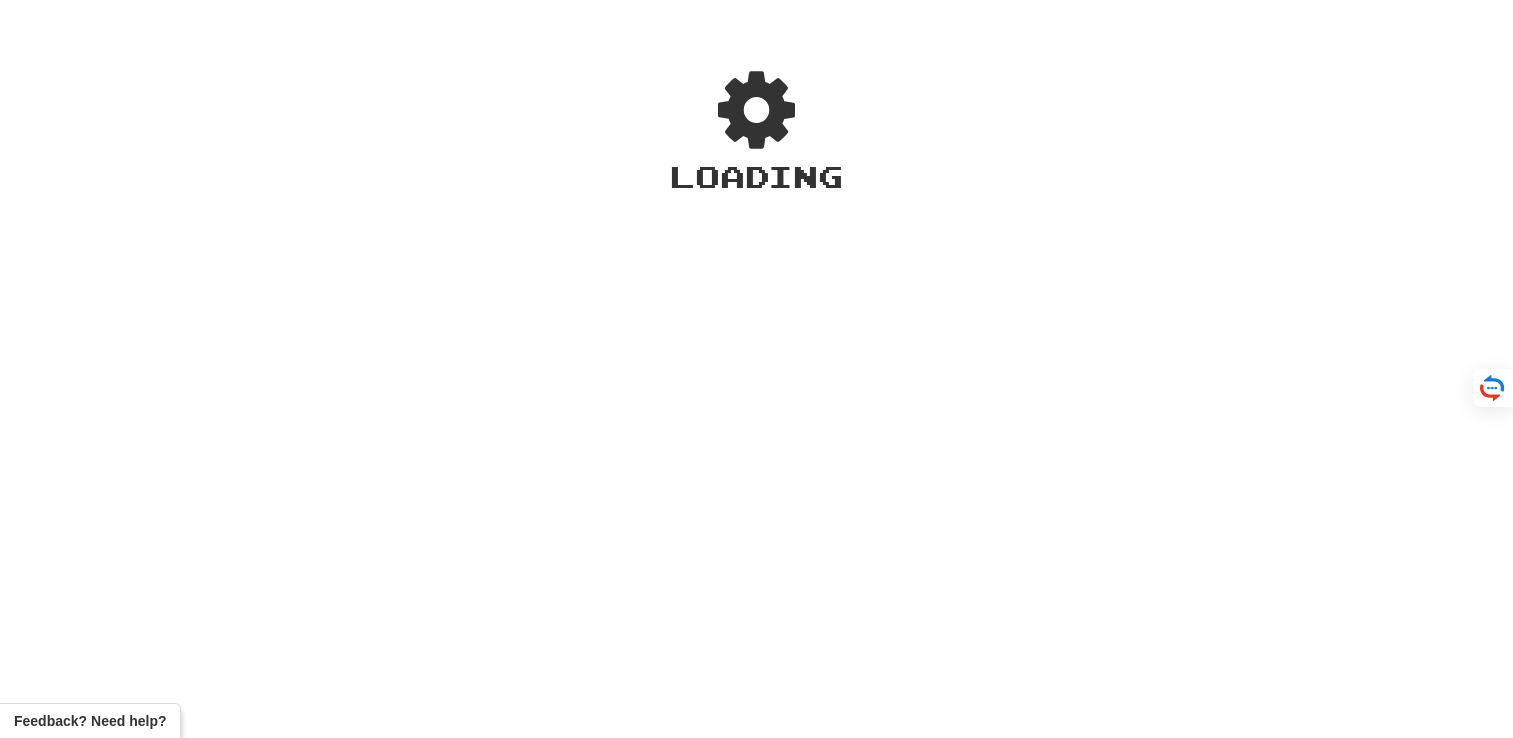 scroll, scrollTop: 0, scrollLeft: 0, axis: both 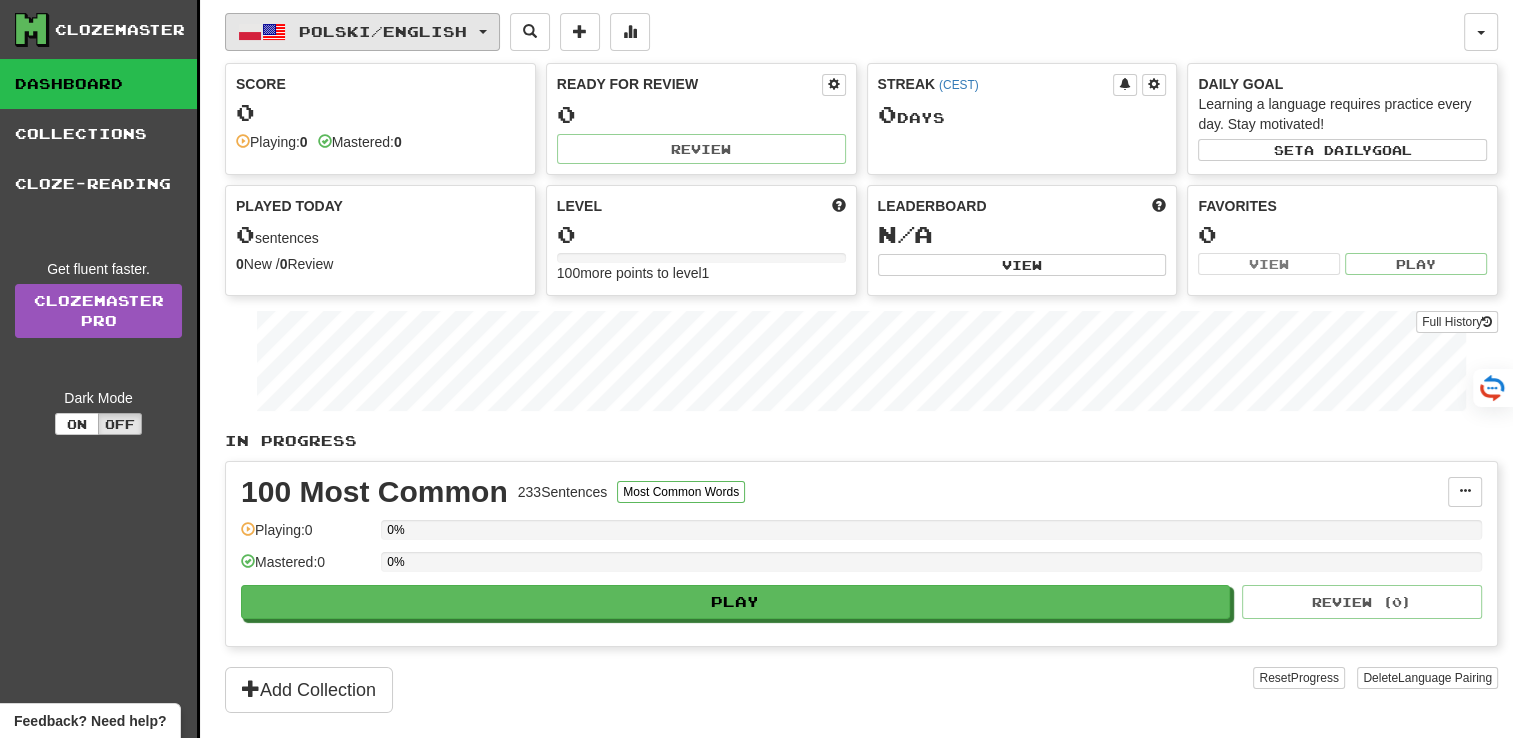 click on "Polski  /  English" at bounding box center [383, 31] 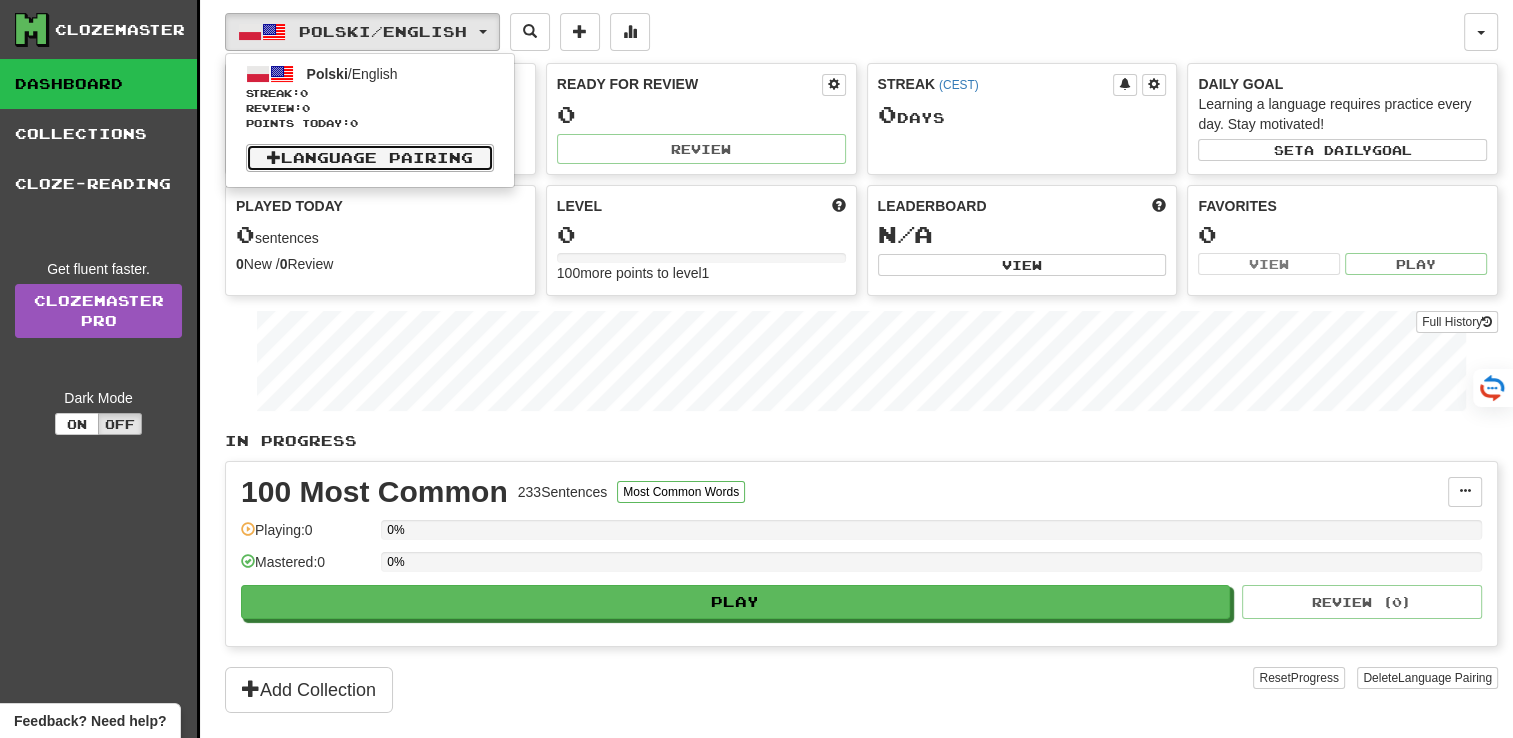 click on "Language Pairing" at bounding box center [370, 158] 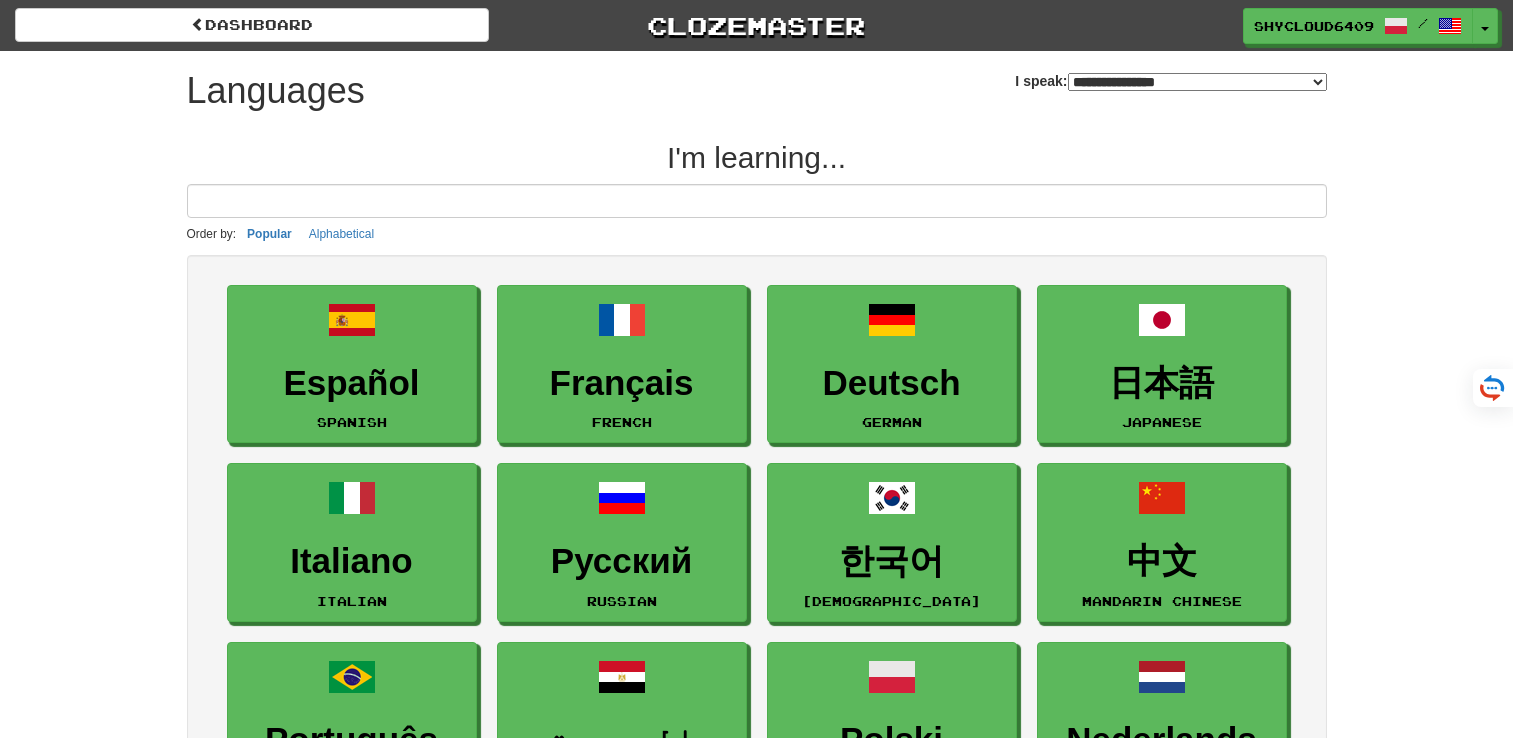 select on "*******" 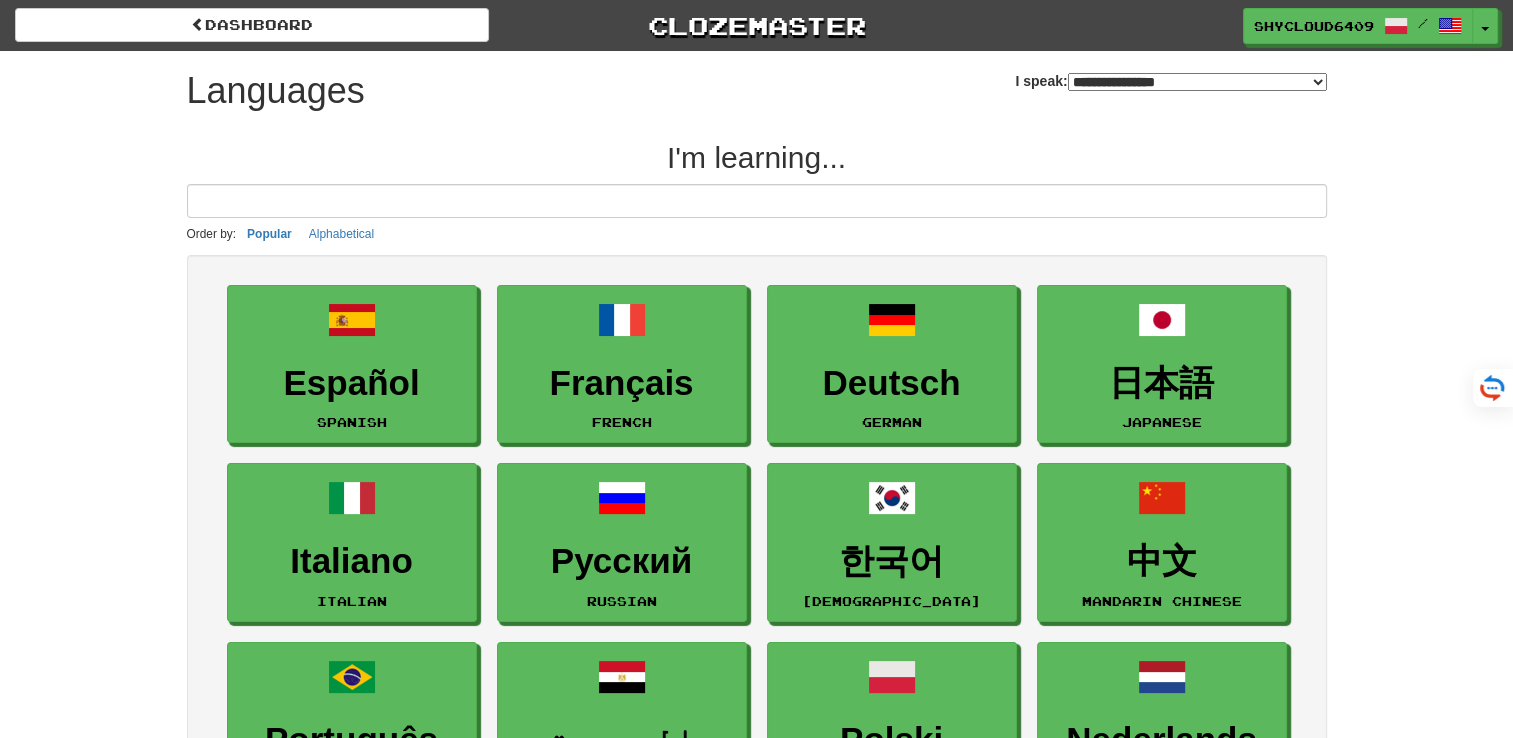 click on "**********" at bounding box center [1197, 82] 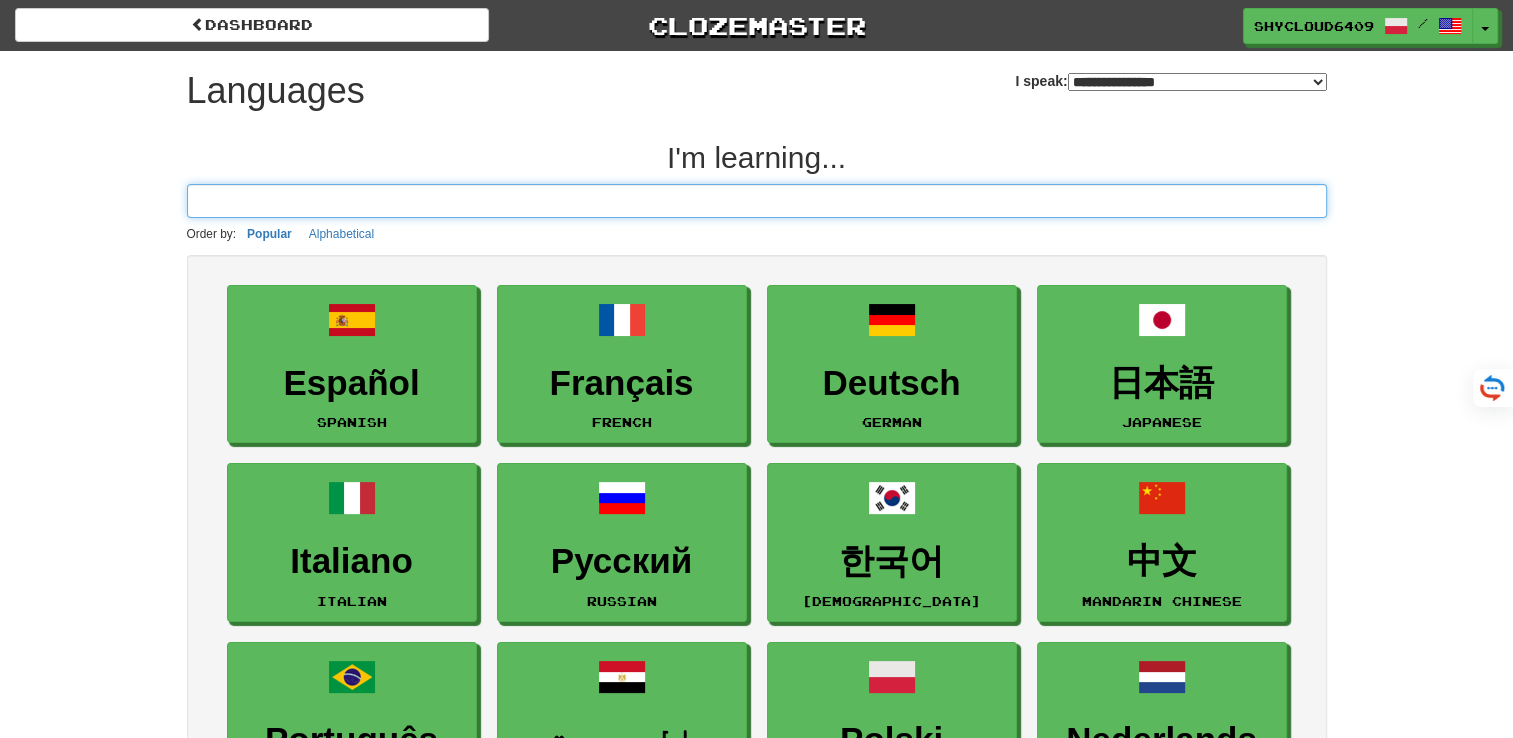 click at bounding box center (757, 201) 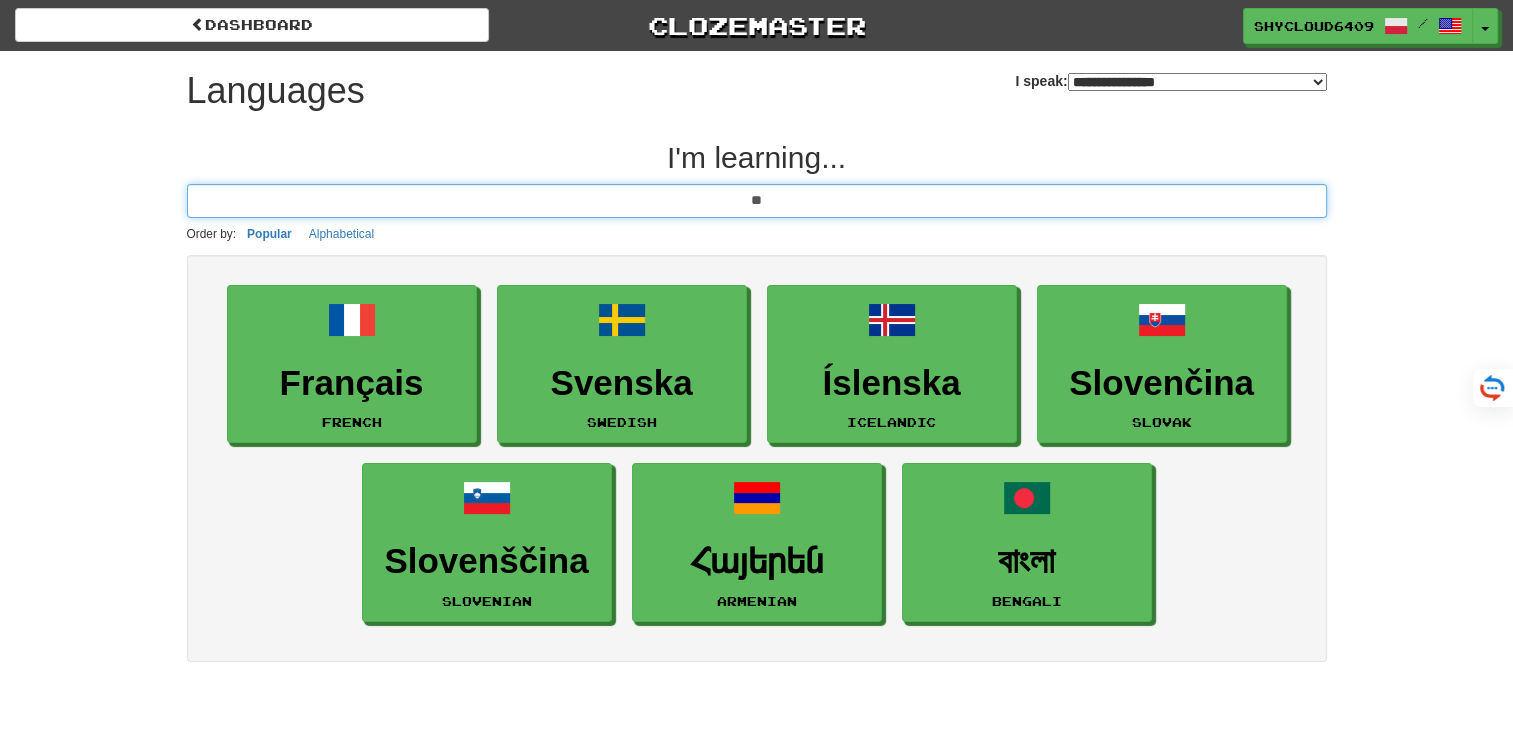 type on "**" 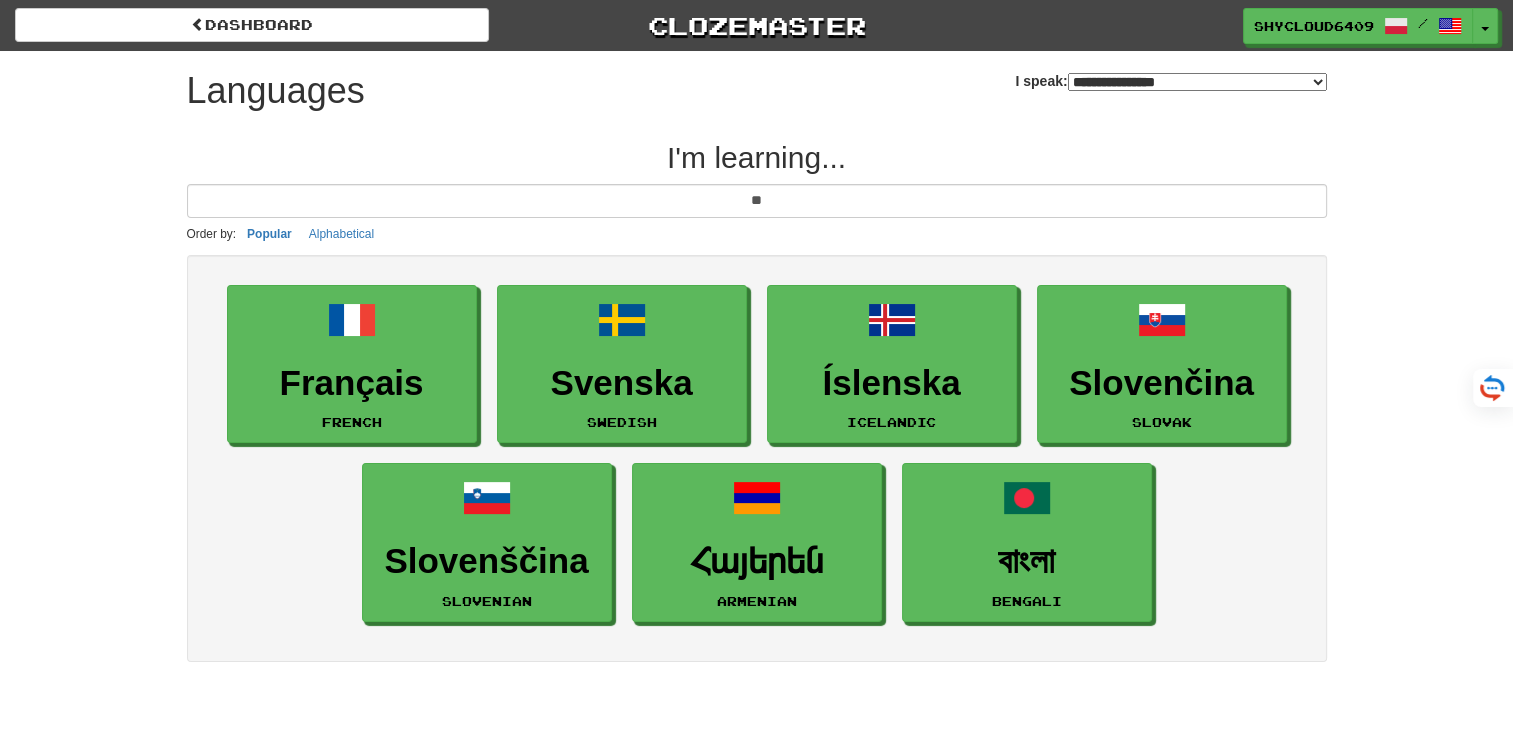 click on "**********" at bounding box center [1197, 82] 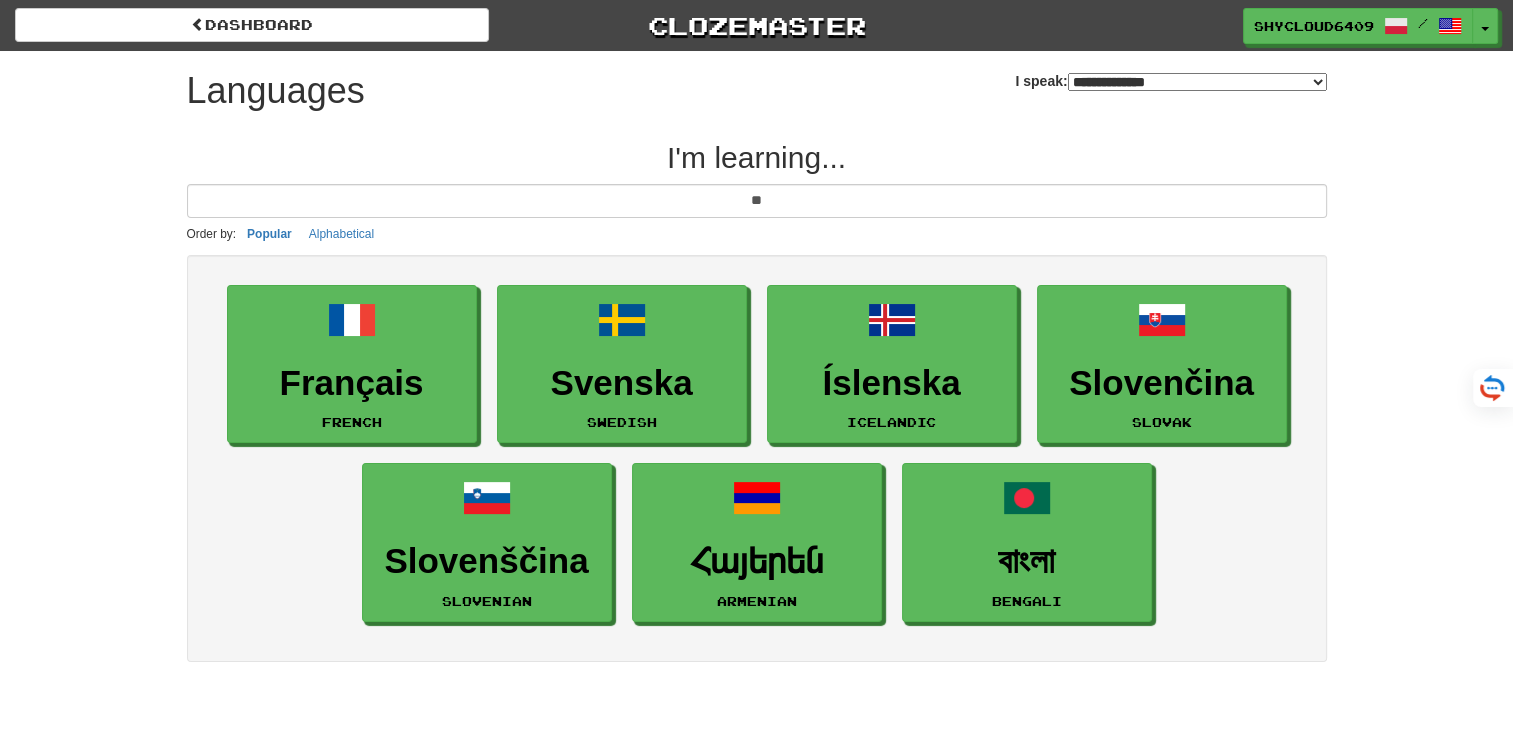 click on "**********" at bounding box center (1197, 82) 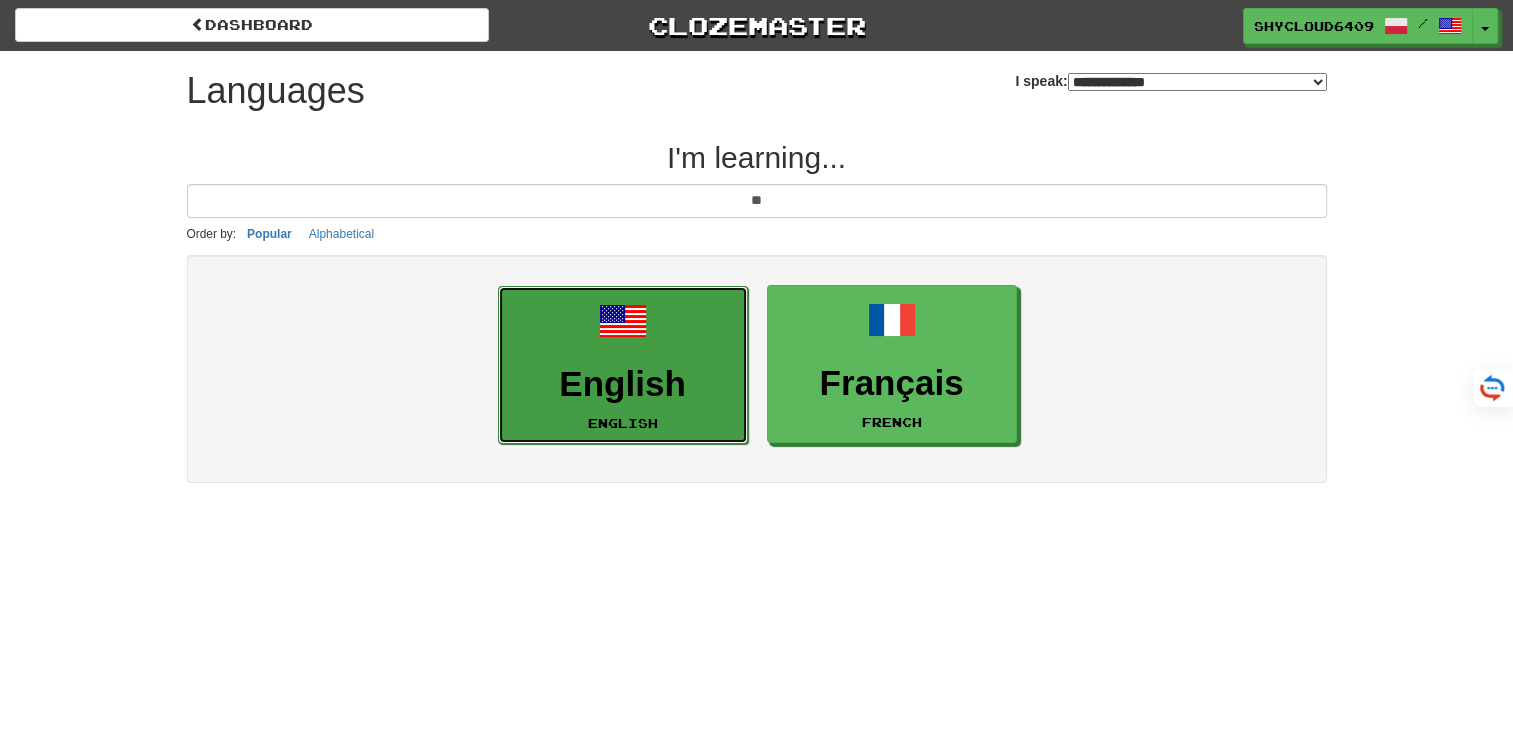 click on "English" at bounding box center (623, 384) 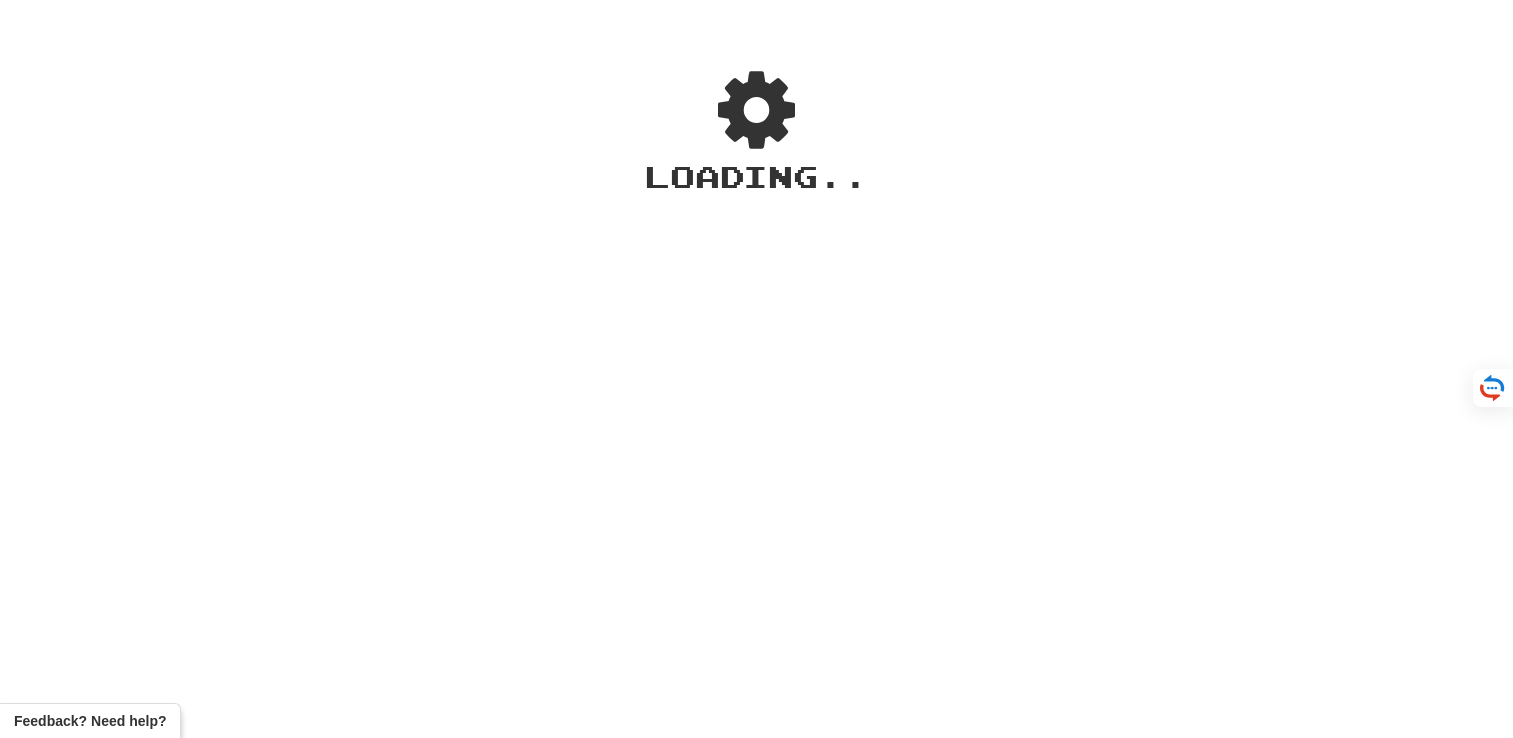 scroll, scrollTop: 0, scrollLeft: 0, axis: both 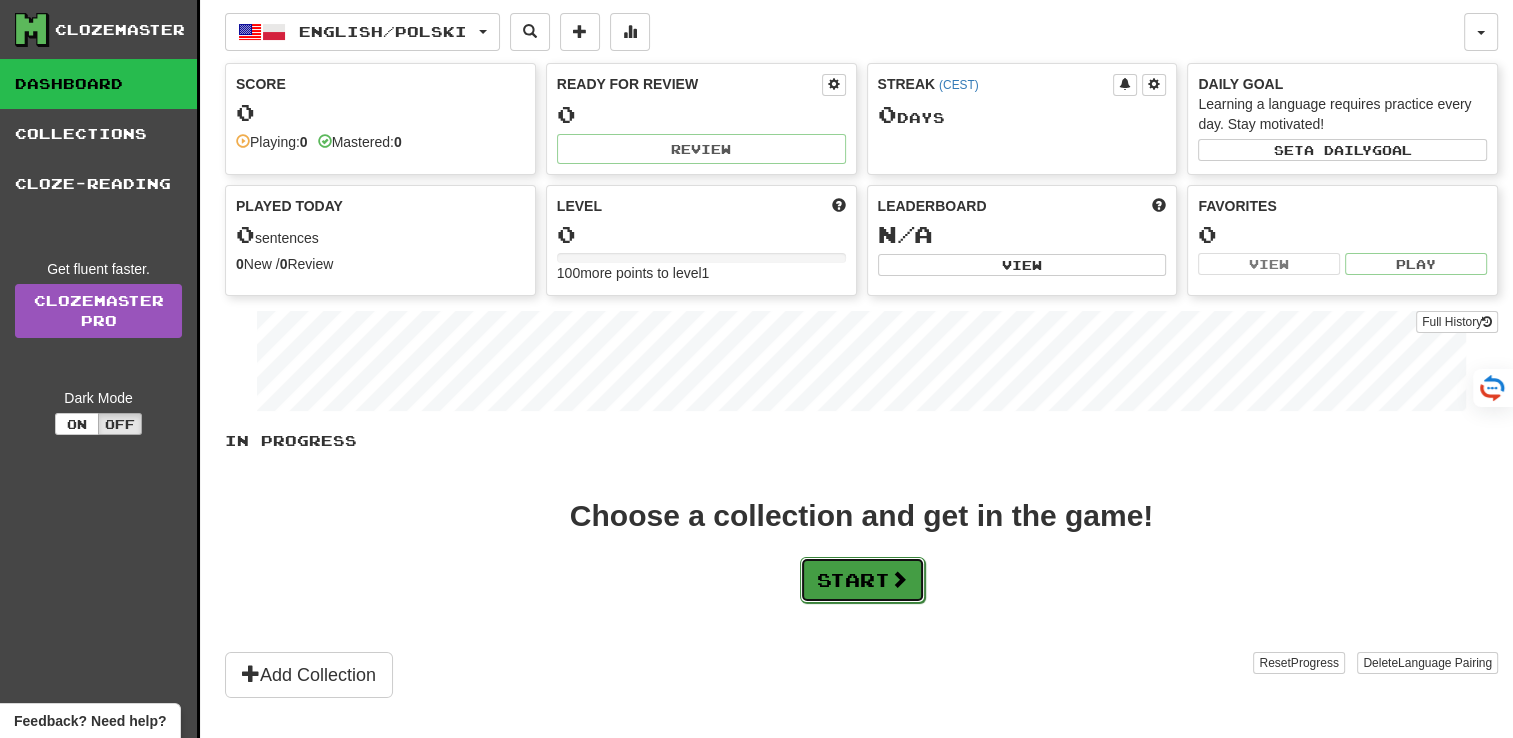 click on "Start" at bounding box center (862, 580) 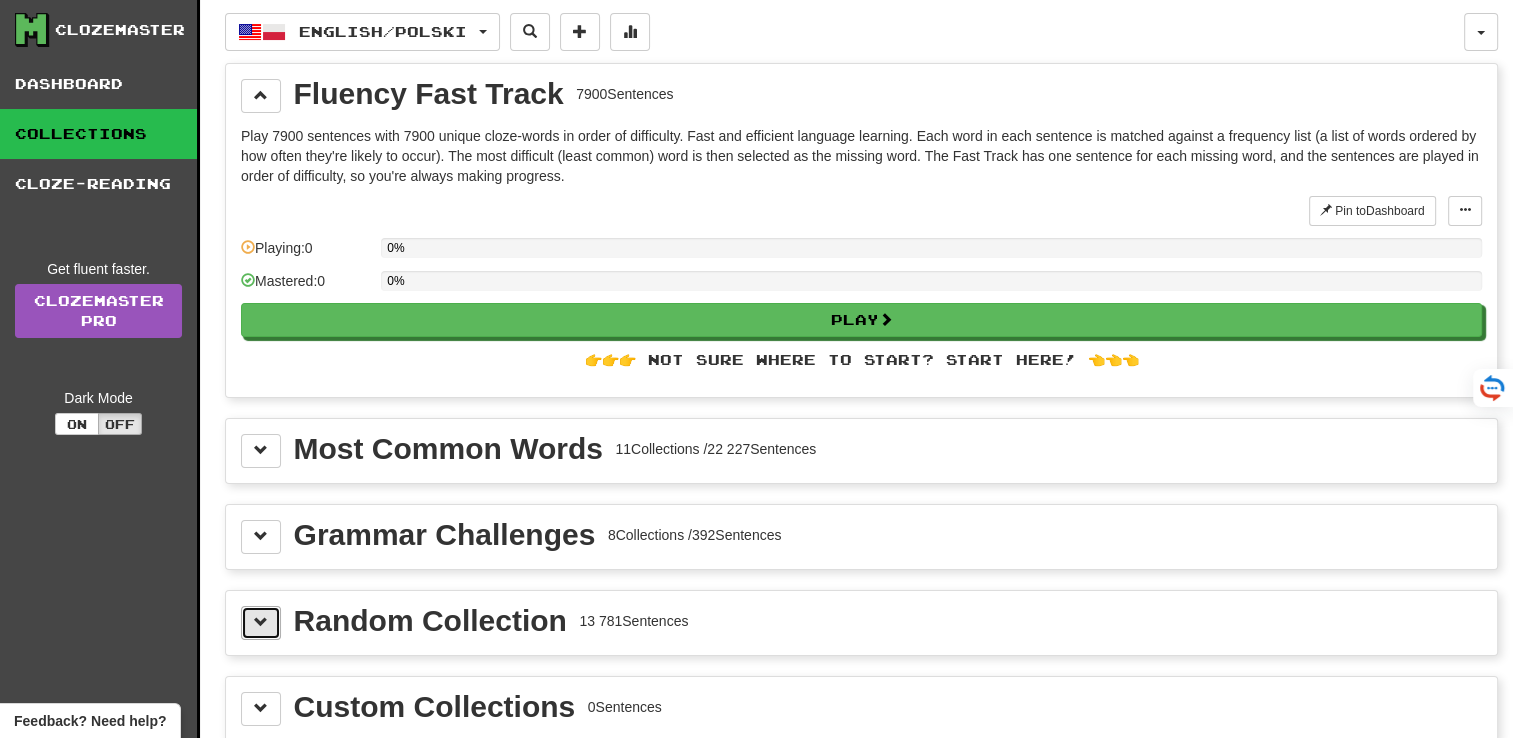 click at bounding box center [261, 622] 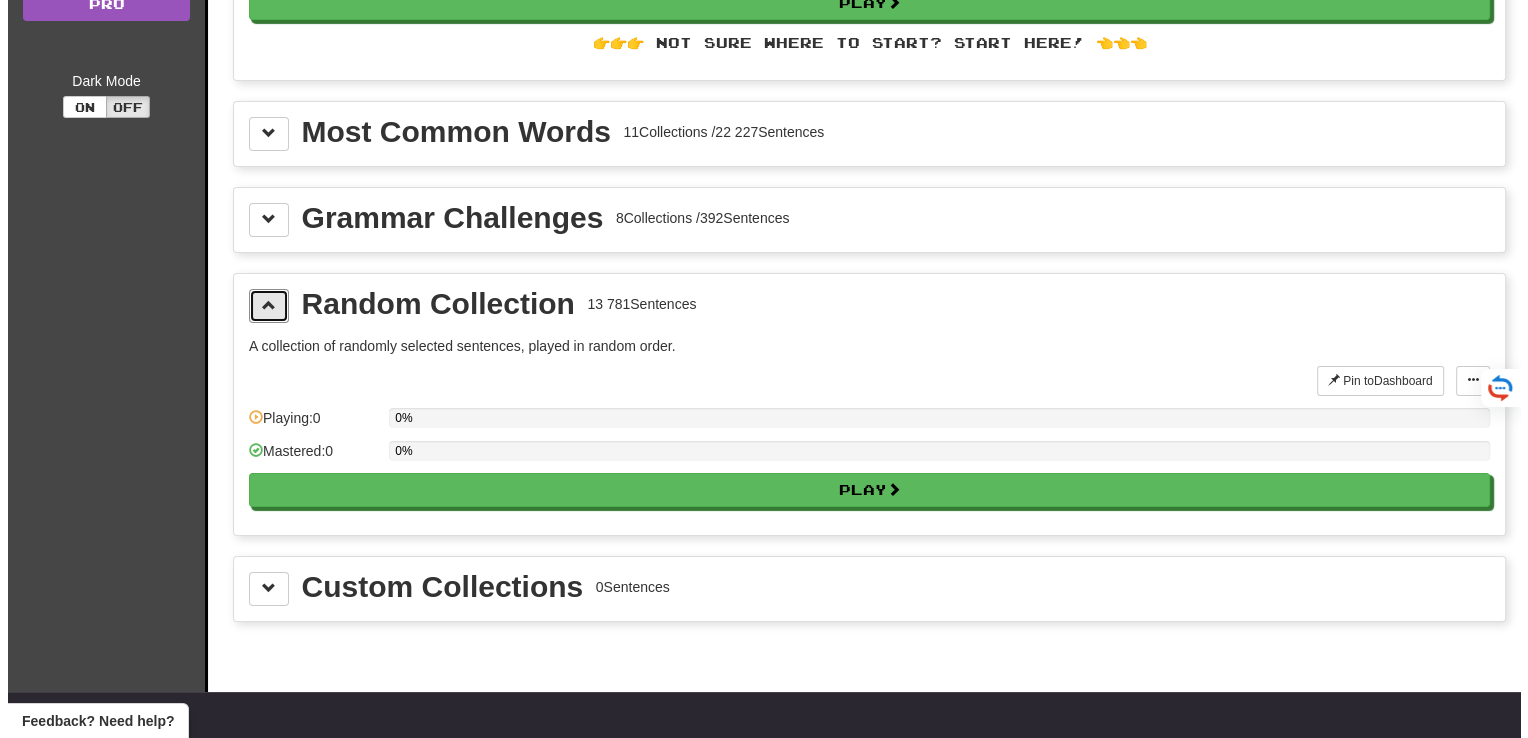 scroll, scrollTop: 413, scrollLeft: 0, axis: vertical 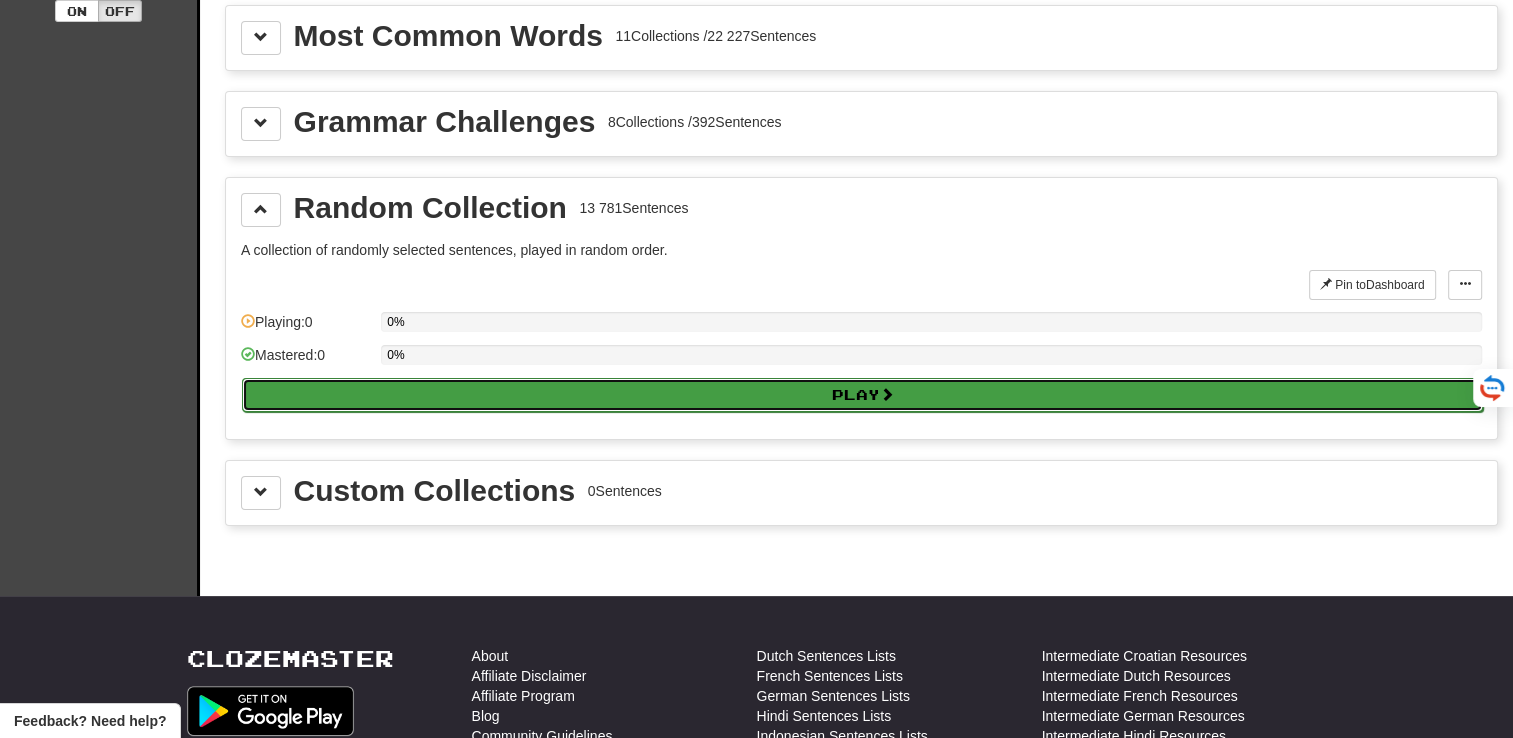 click on "Play" at bounding box center (862, 395) 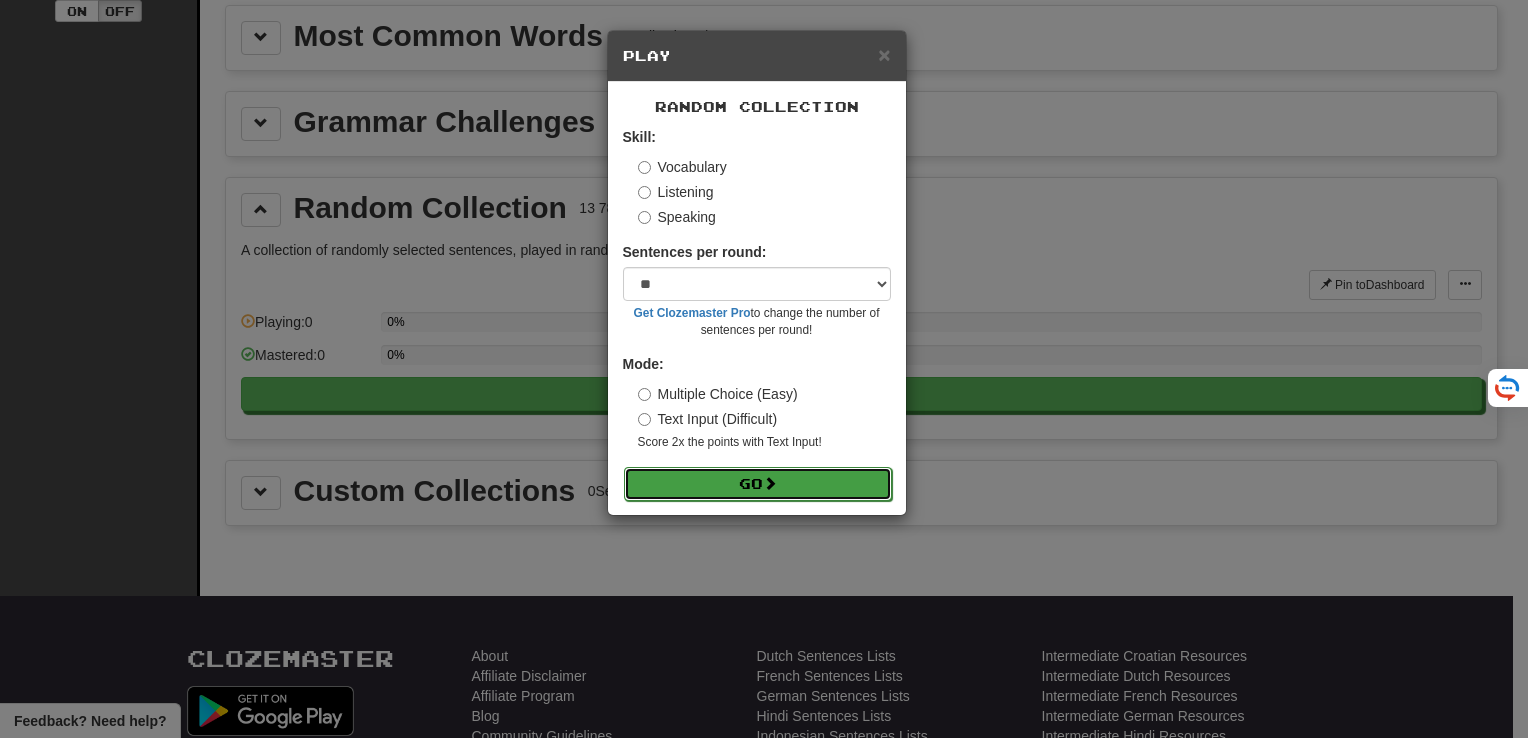 click on "Go" at bounding box center (758, 484) 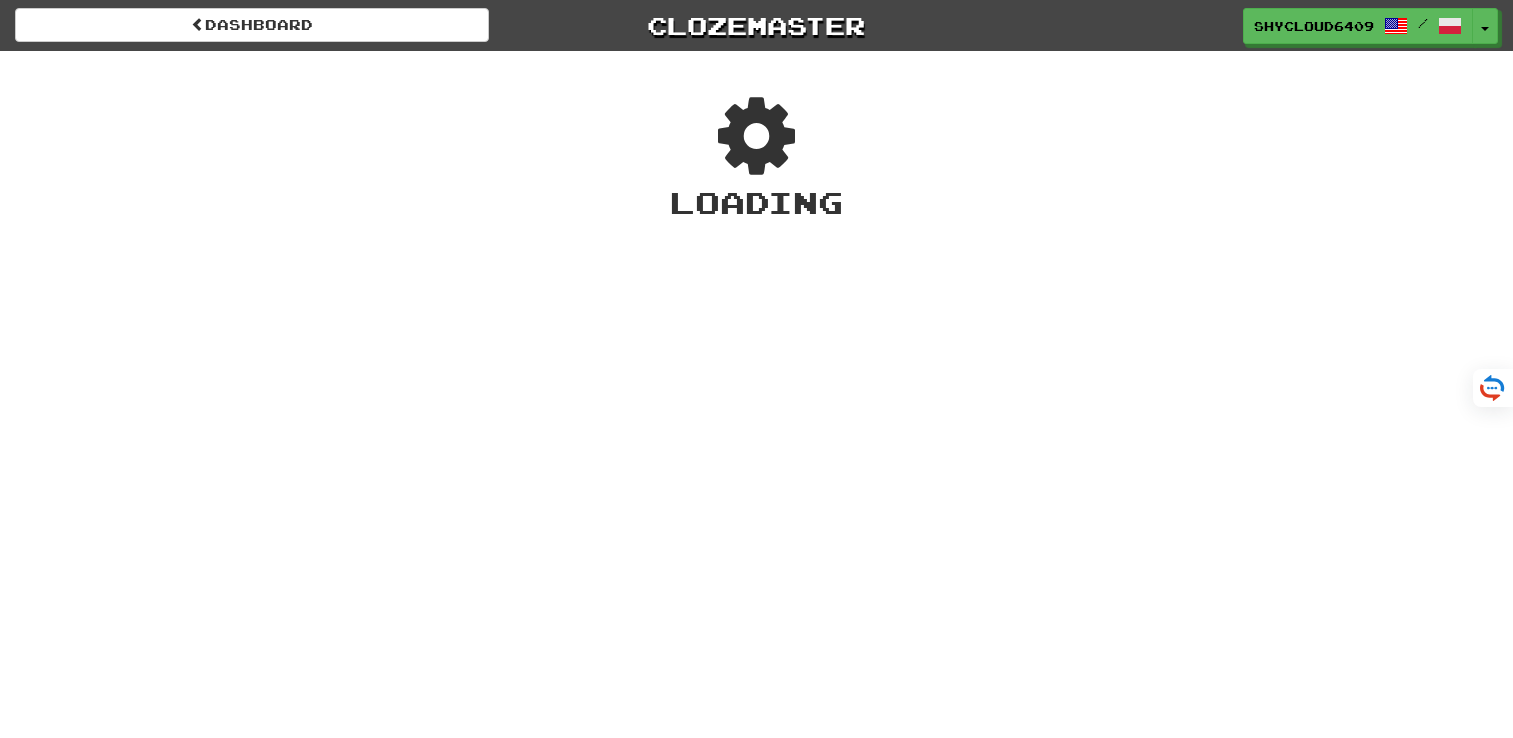 scroll, scrollTop: 0, scrollLeft: 0, axis: both 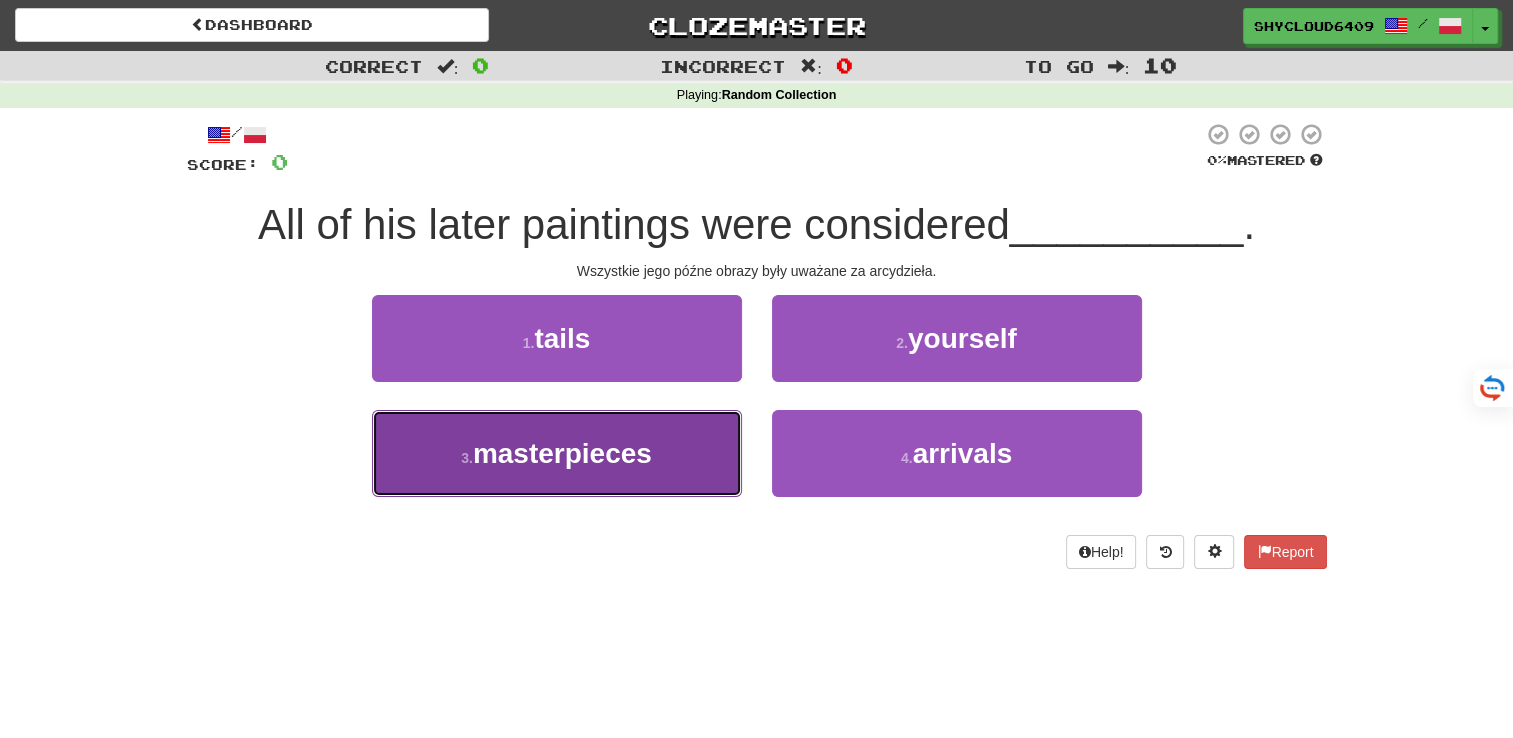 click on "masterpieces" at bounding box center (562, 453) 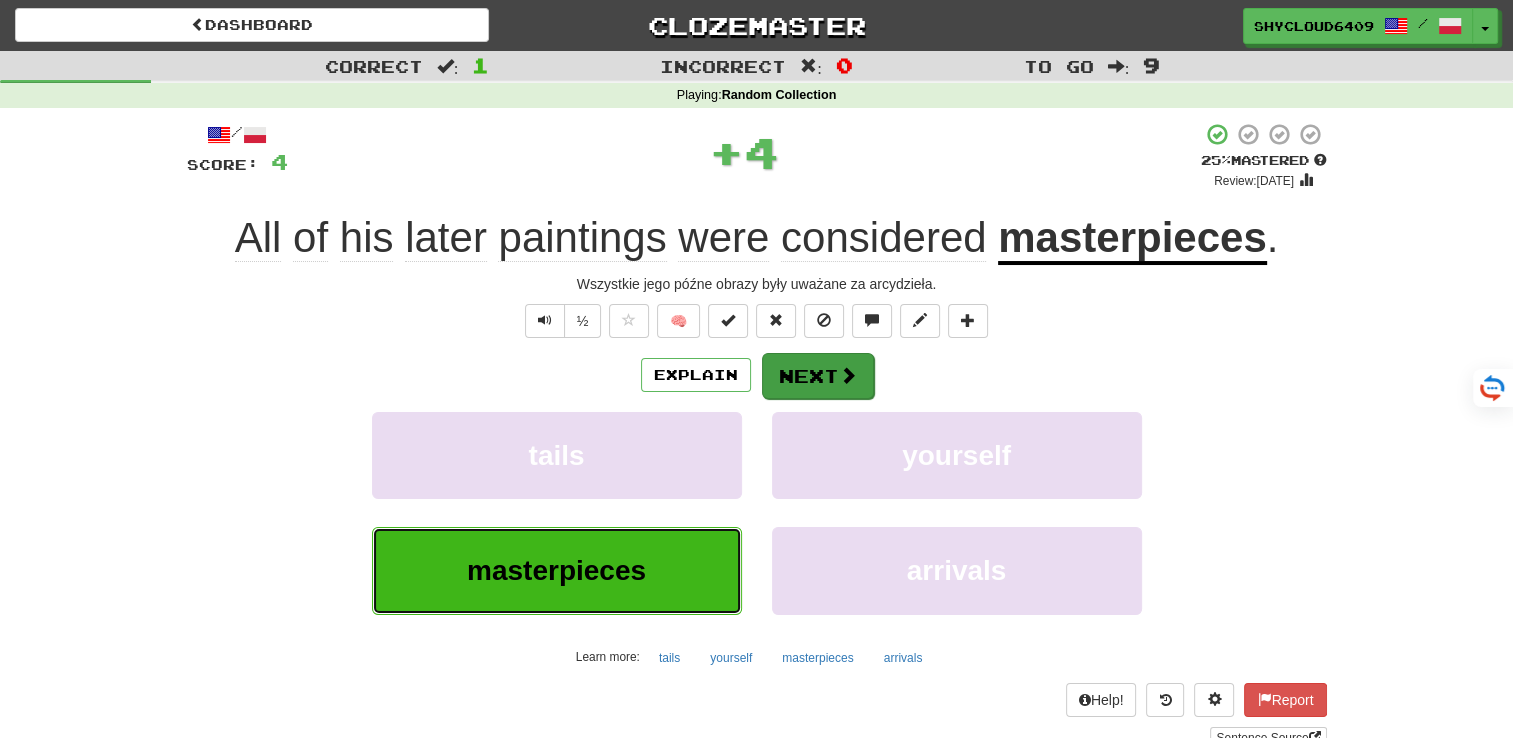 type 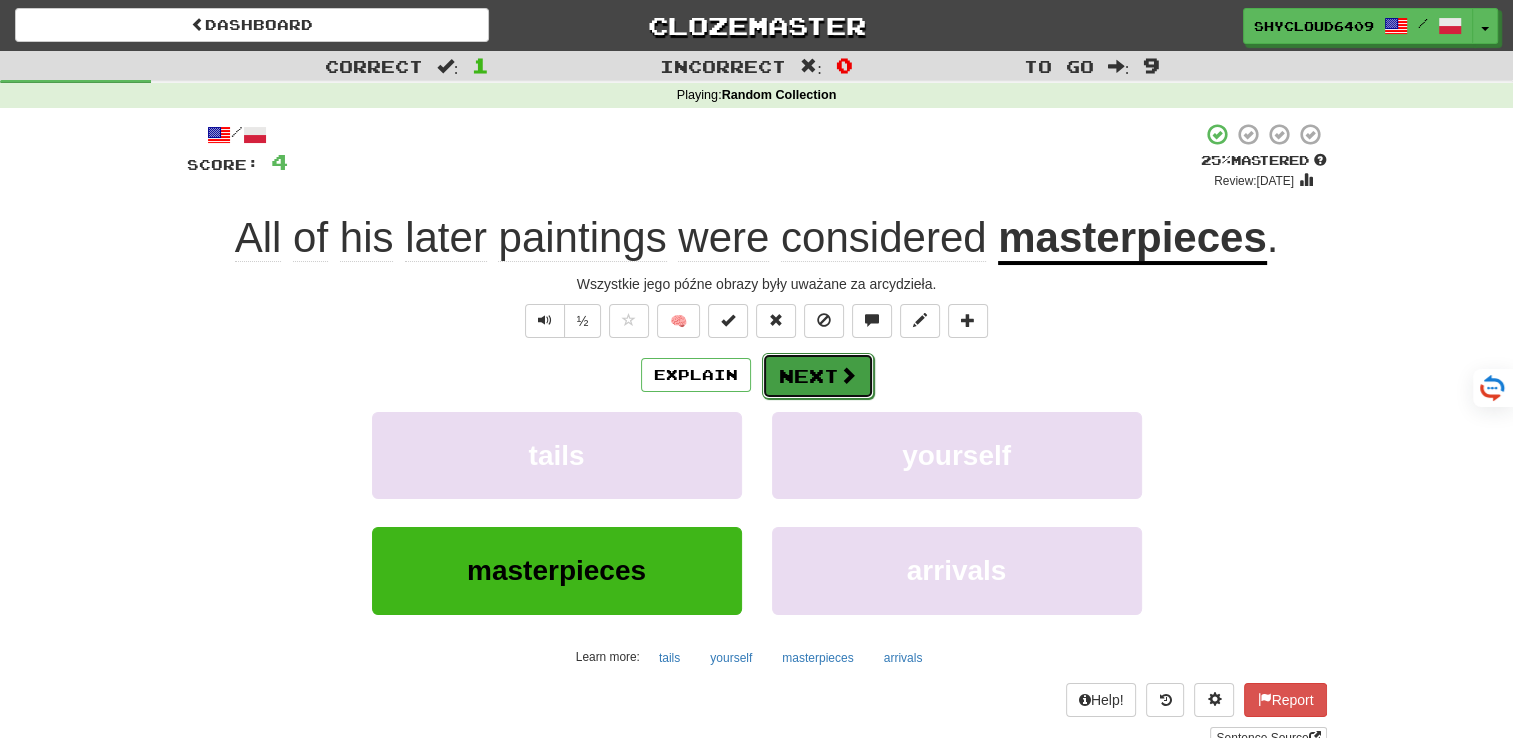 click on "Next" at bounding box center [818, 376] 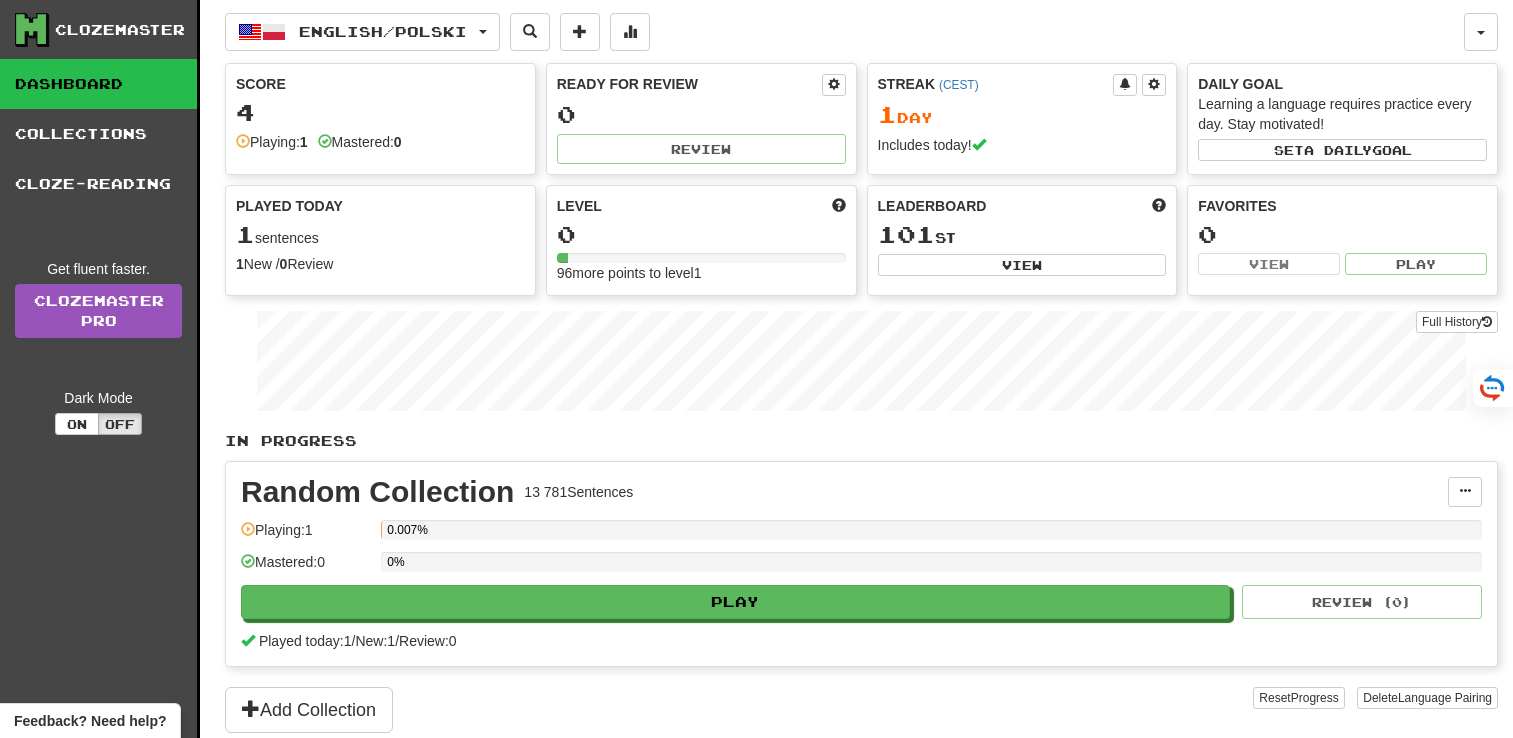 scroll, scrollTop: 0, scrollLeft: 0, axis: both 